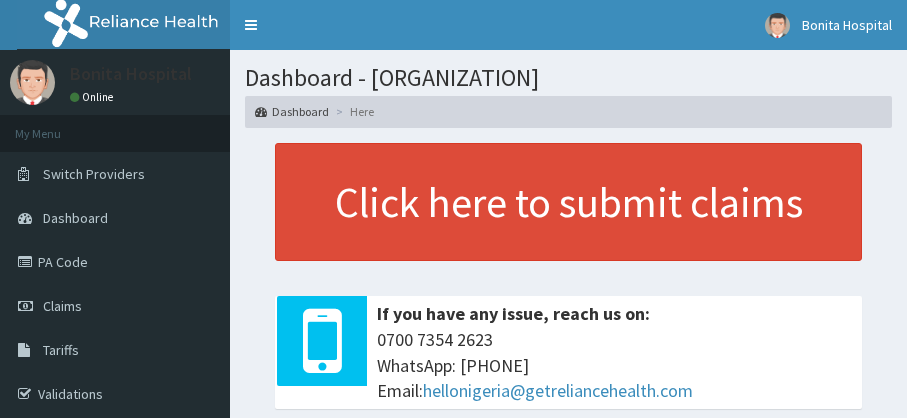 scroll, scrollTop: 272, scrollLeft: 0, axis: vertical 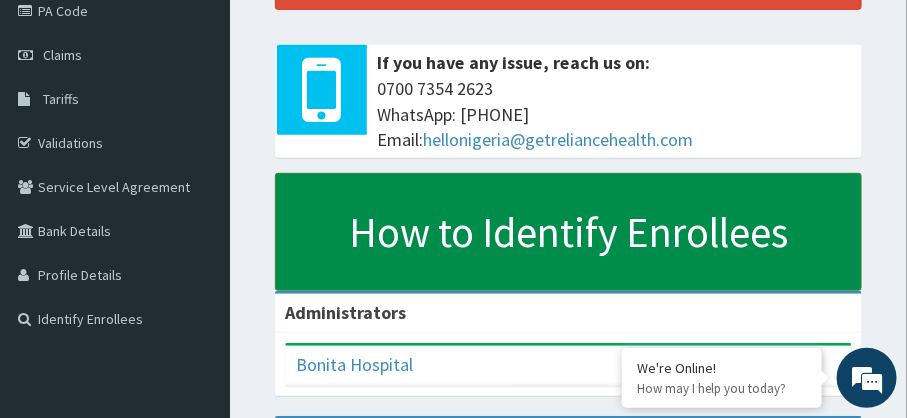 click on "How to Identify Enrollees" at bounding box center [568, 232] 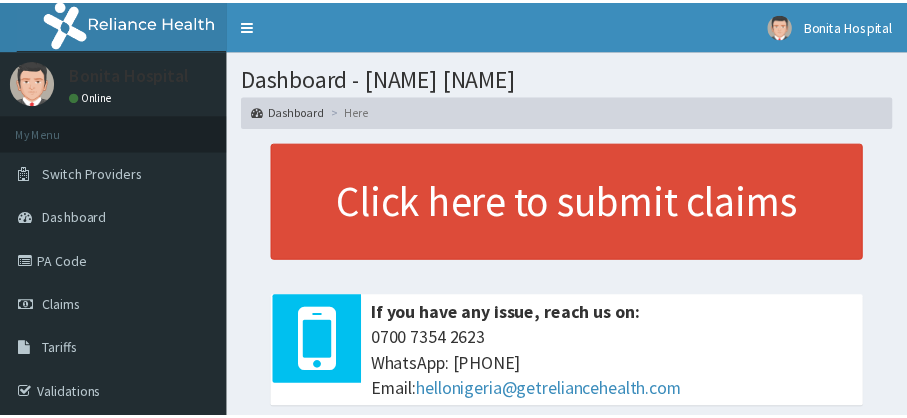 scroll, scrollTop: 0, scrollLeft: 0, axis: both 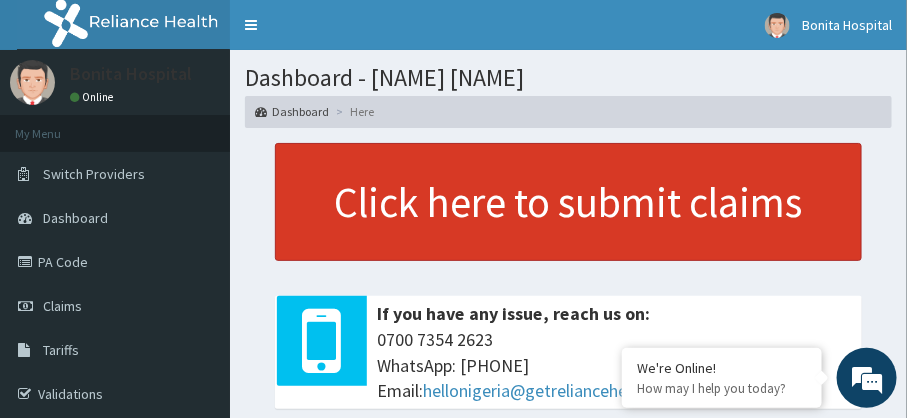 click on "Click here to submit claims" at bounding box center [568, 202] 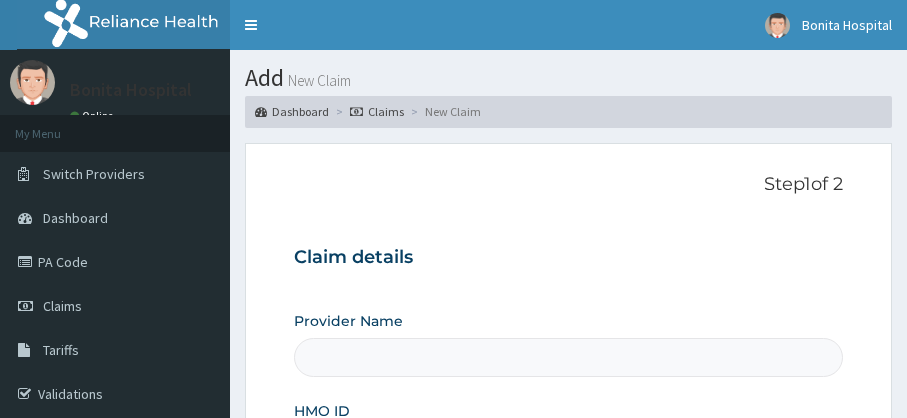 scroll, scrollTop: 0, scrollLeft: 0, axis: both 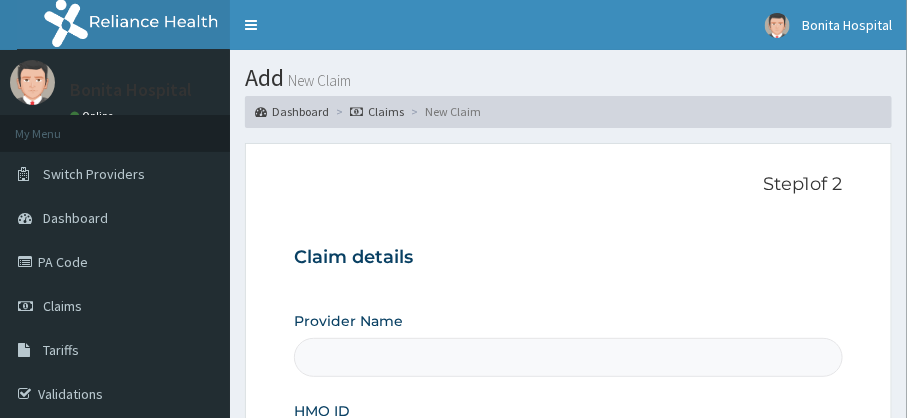 type on "Bonita Ls Hospital" 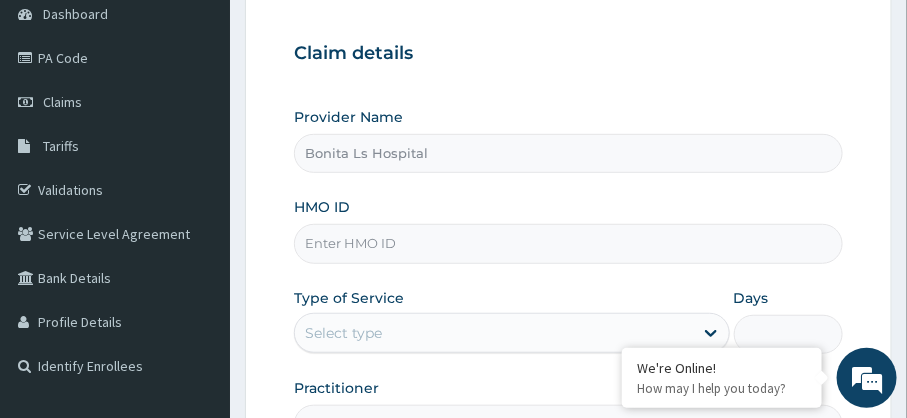 scroll, scrollTop: 206, scrollLeft: 0, axis: vertical 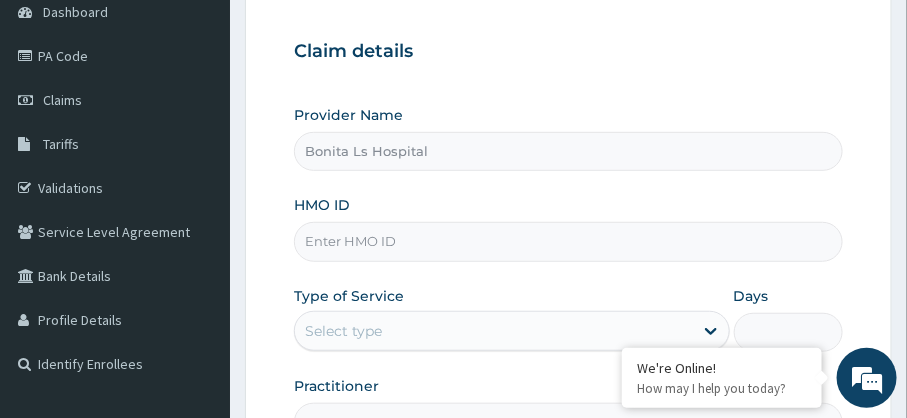 click on "HMO ID" at bounding box center [568, 241] 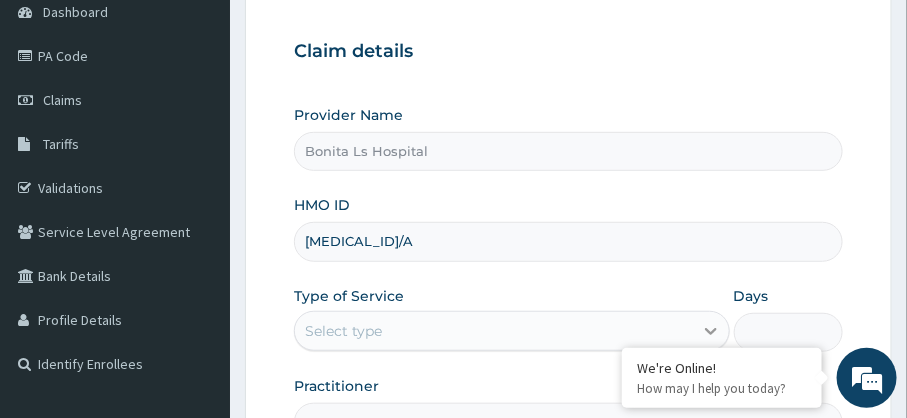 type on "TMT/10126/A" 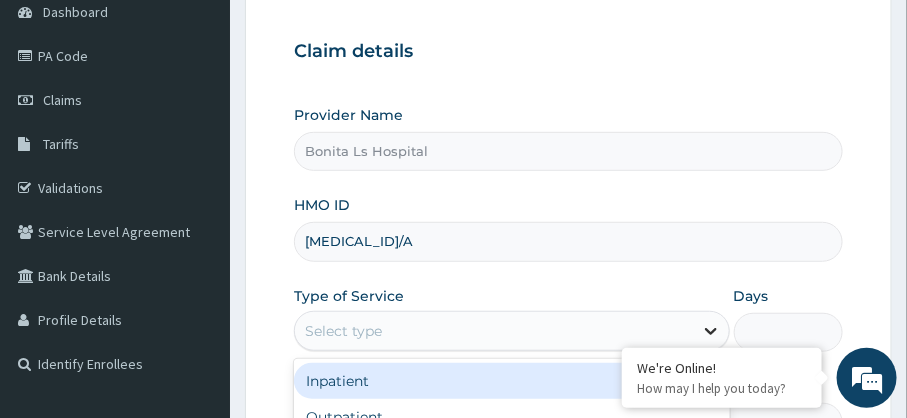 click 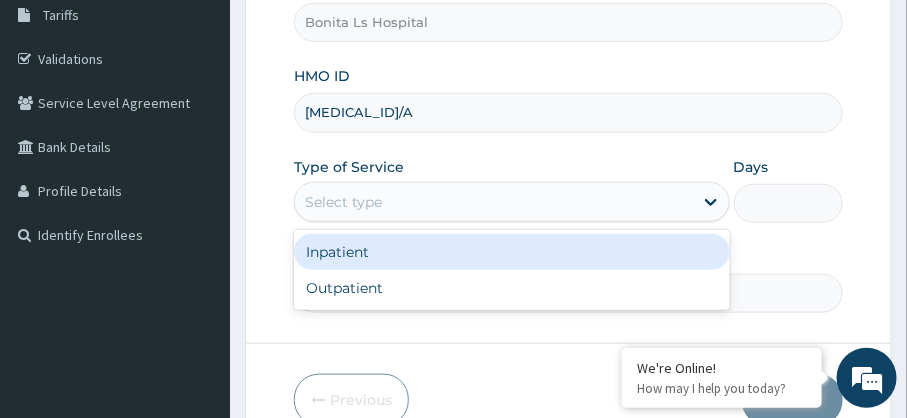 scroll, scrollTop: 342, scrollLeft: 0, axis: vertical 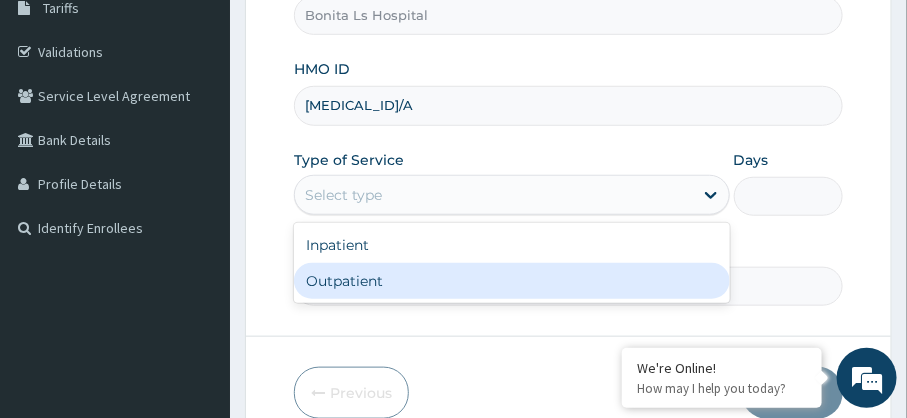 click on "Outpatient" at bounding box center [511, 281] 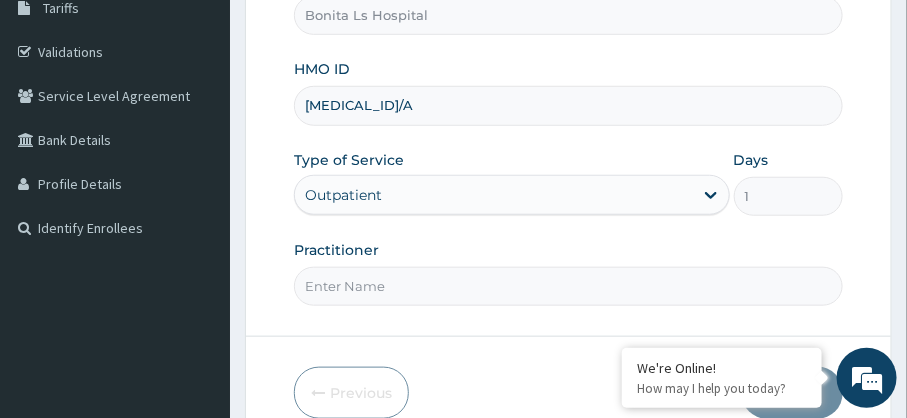 click on "Practitioner" at bounding box center [568, 286] 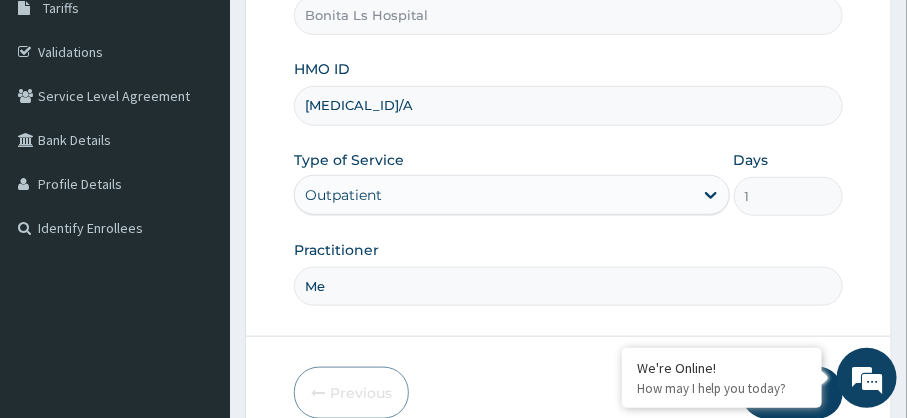 type on "M" 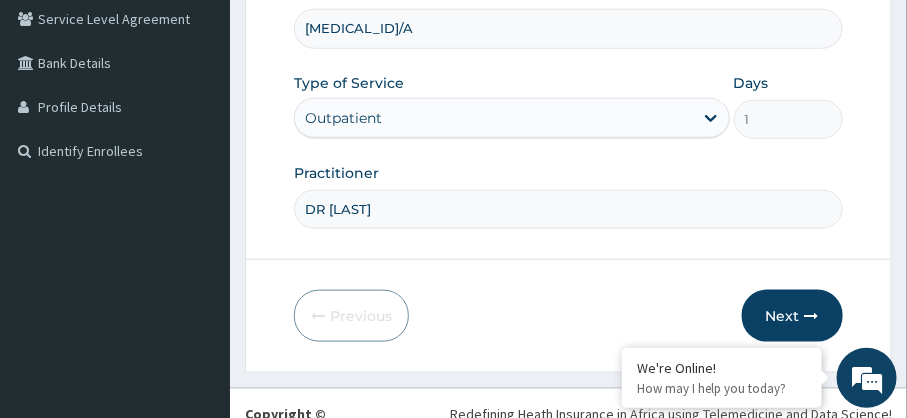 scroll, scrollTop: 435, scrollLeft: 0, axis: vertical 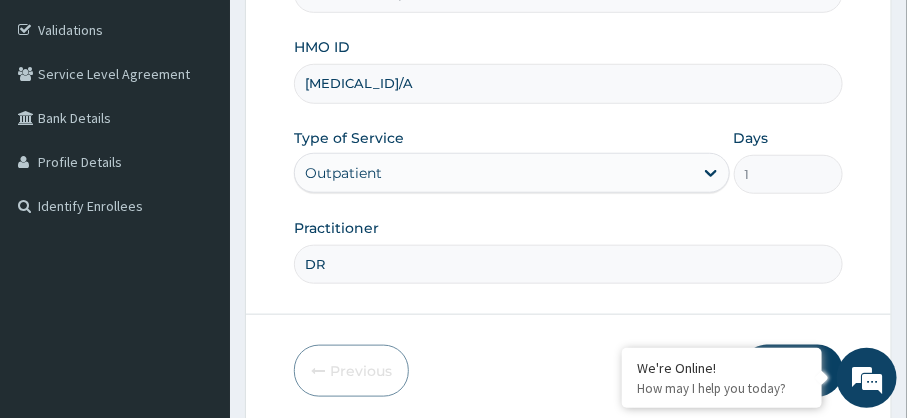 type on "D" 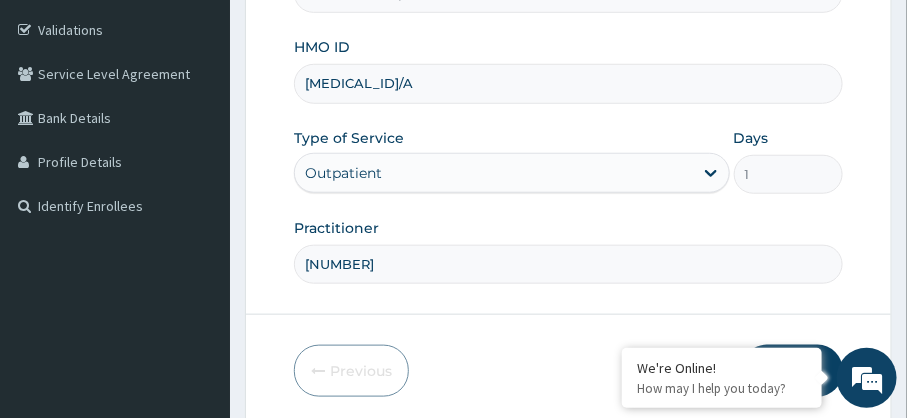 scroll, scrollTop: 404, scrollLeft: 0, axis: vertical 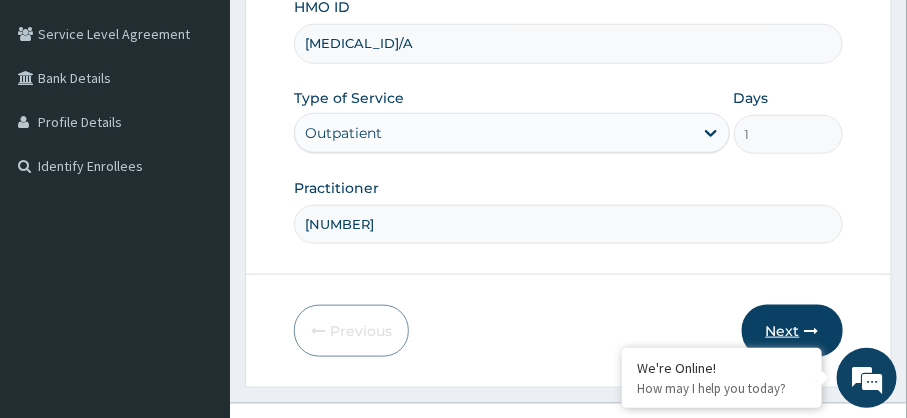 type on "40998" 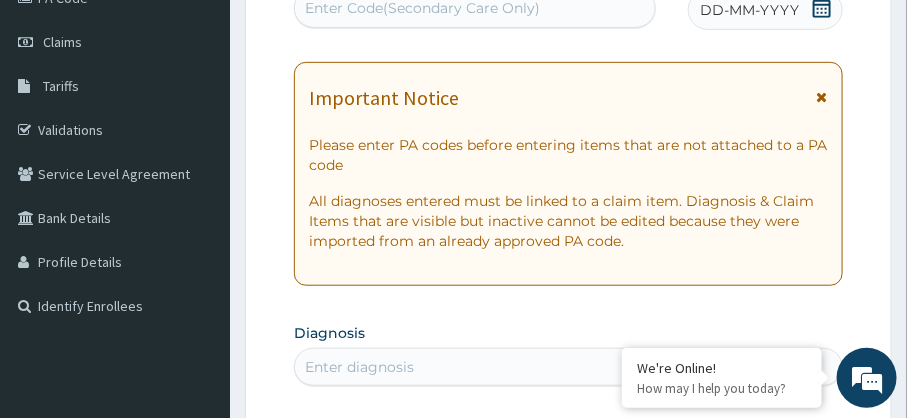 scroll, scrollTop: 244, scrollLeft: 0, axis: vertical 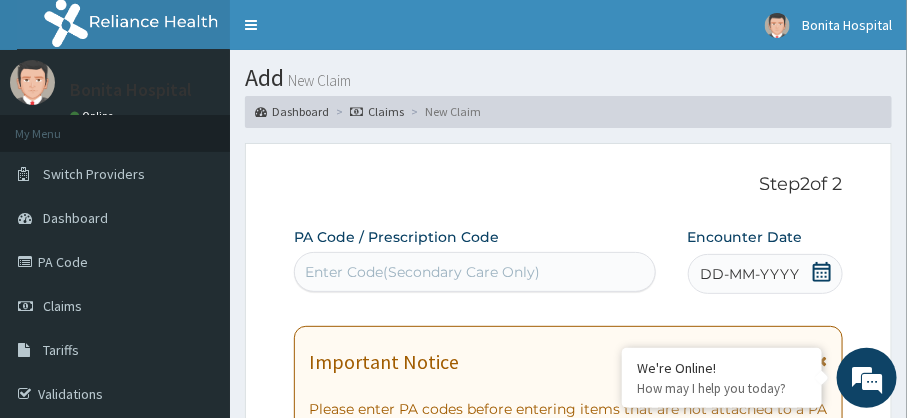 click on "Enter Code(Secondary Care Only)" at bounding box center (422, 272) 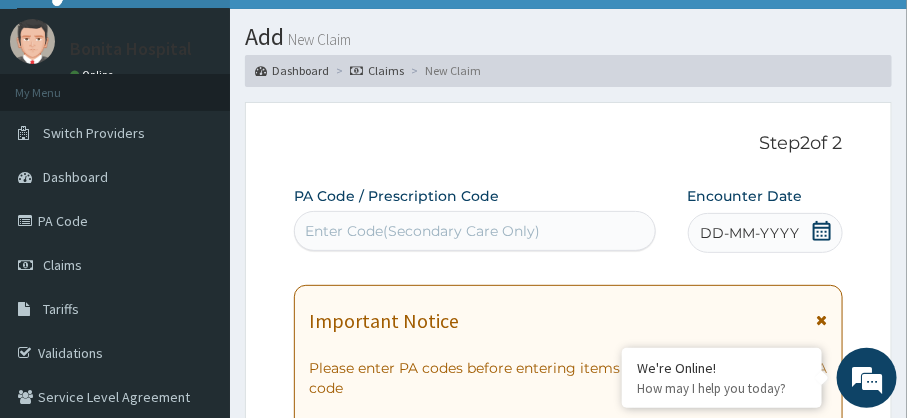 scroll, scrollTop: 0, scrollLeft: 0, axis: both 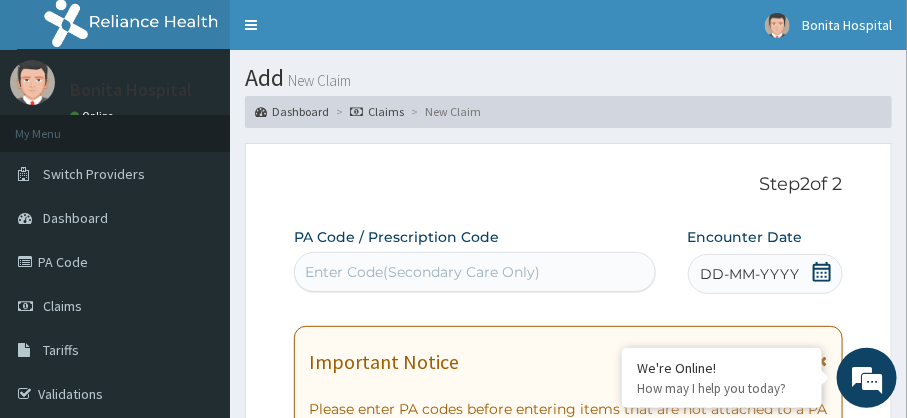 click on "PA Code / Prescription Code Enter Code(Secondary Care Only) Encounter Date DD-MM-YYYY Important Notice Please enter PA codes before entering items that are not attached to a PA code   All diagnoses entered must be linked to a claim item. Diagnosis & Claim Items that are visible but inactive cannot be edited because they were imported from an already approved PA code. Diagnosis Enter diagnosis NB: All diagnosis must be linked to a claim item Claim Items No claim item Types Select Type Item Select Item Pair Diagnosis Select Diagnosis Unit Price 0 Add Comment" at bounding box center [568, 774] 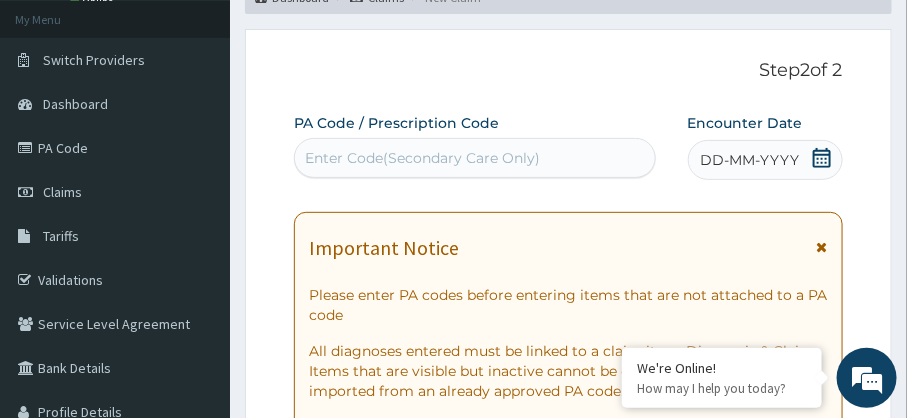 scroll, scrollTop: 117, scrollLeft: 0, axis: vertical 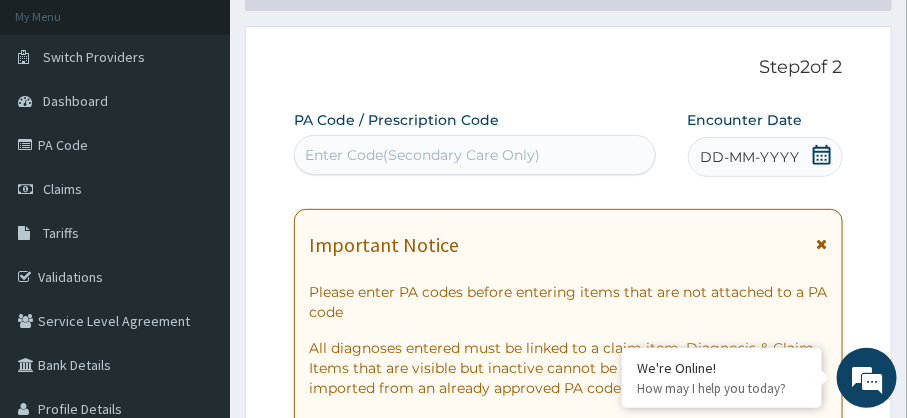 click on "DD-MM-YYYY" at bounding box center [765, 157] 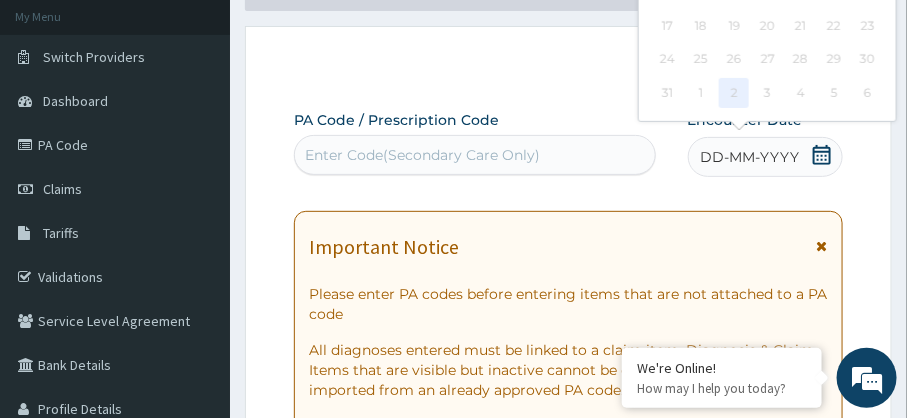 click on "2" at bounding box center [734, 93] 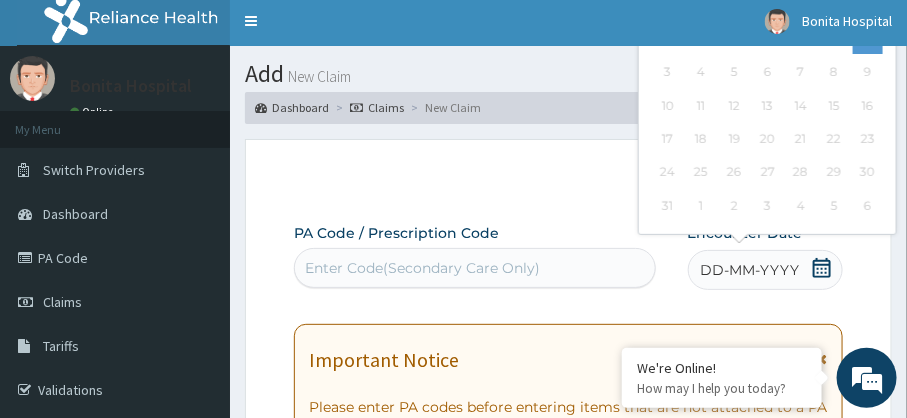 scroll, scrollTop: 0, scrollLeft: 0, axis: both 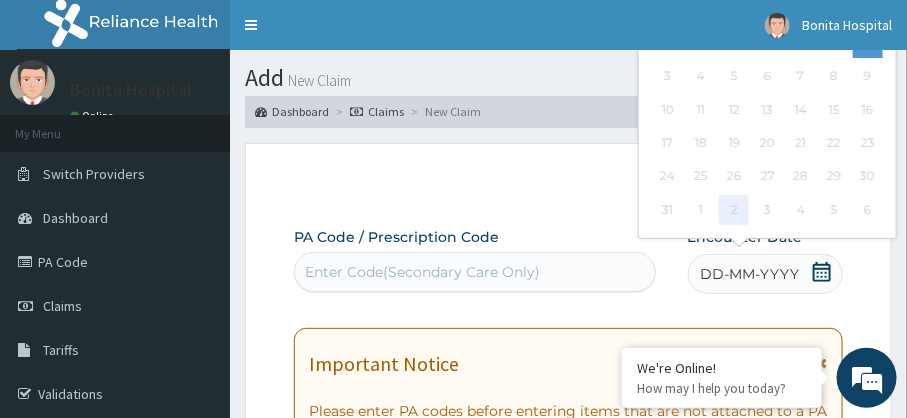 click on "2" at bounding box center [734, 210] 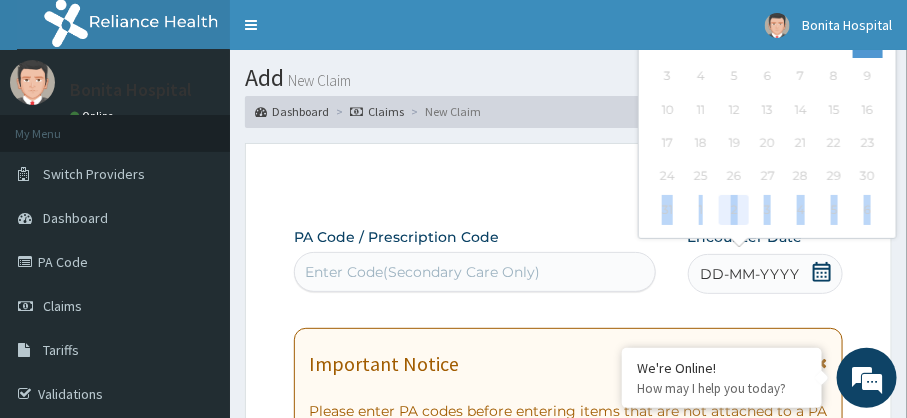 click on "2" at bounding box center [734, 210] 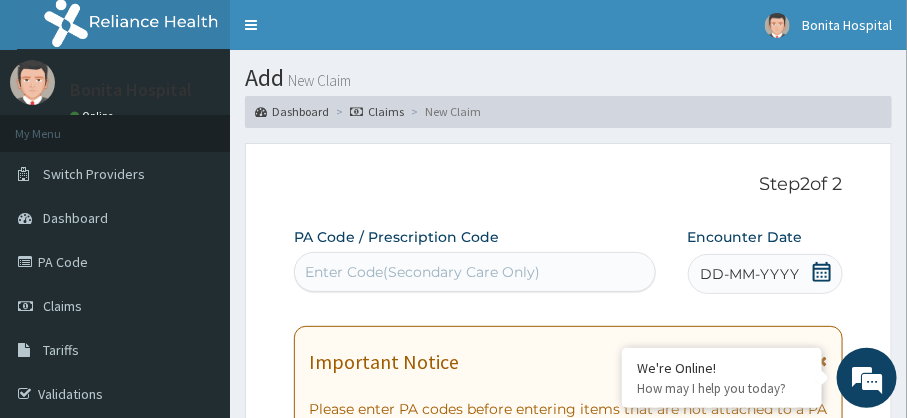 drag, startPoint x: 730, startPoint y: 206, endPoint x: 886, endPoint y: 266, distance: 167.14066 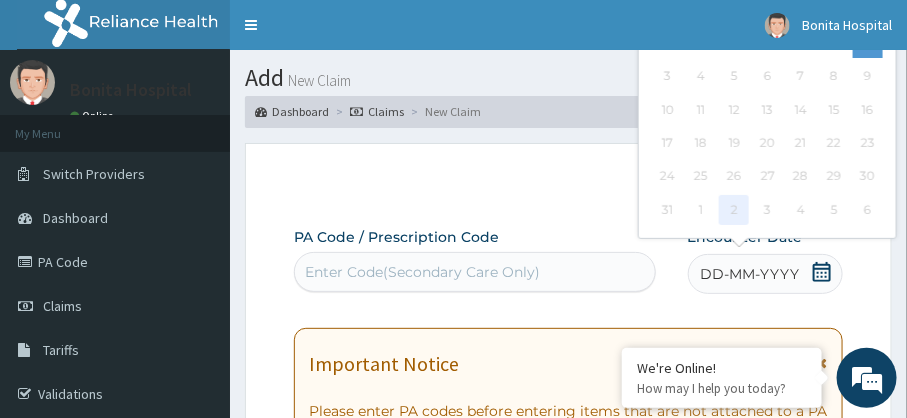 click on "2" at bounding box center (734, 210) 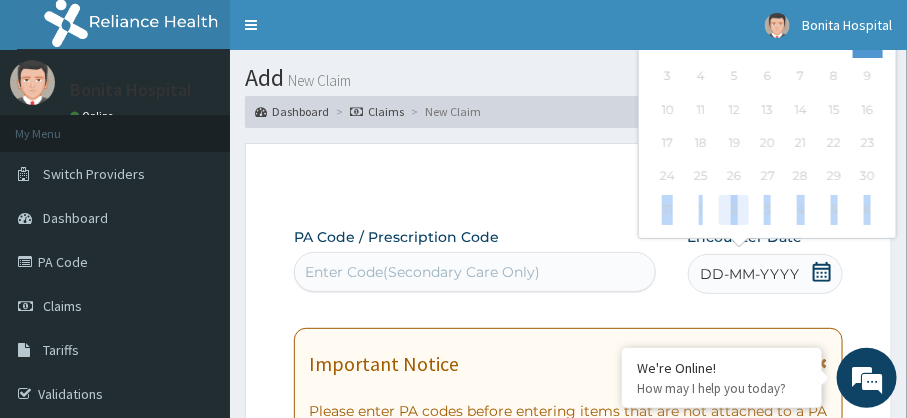 click on "2" at bounding box center [734, 210] 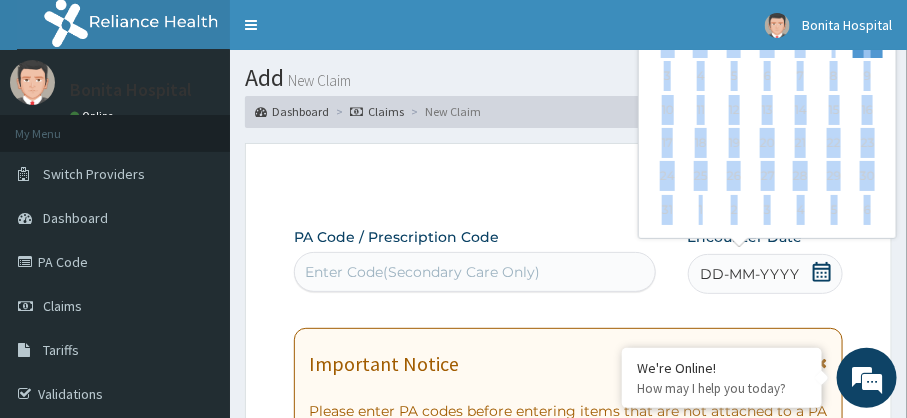 drag, startPoint x: 731, startPoint y: 208, endPoint x: 705, endPoint y: 239, distance: 40.459858 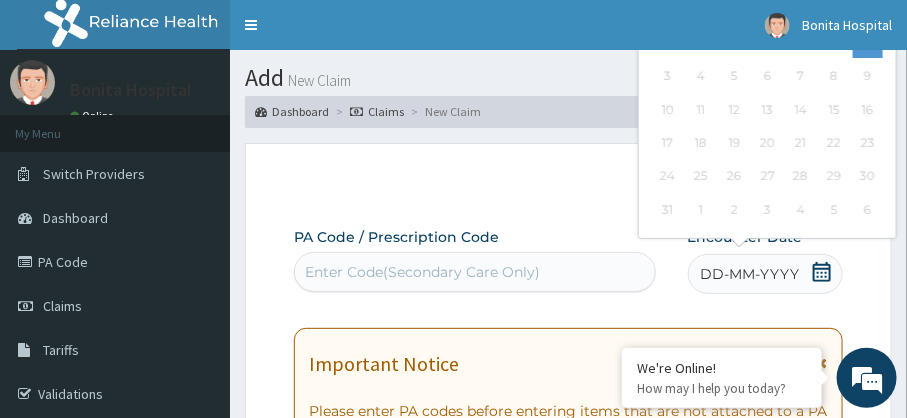 drag, startPoint x: 705, startPoint y: 239, endPoint x: 805, endPoint y: 243, distance: 100.07997 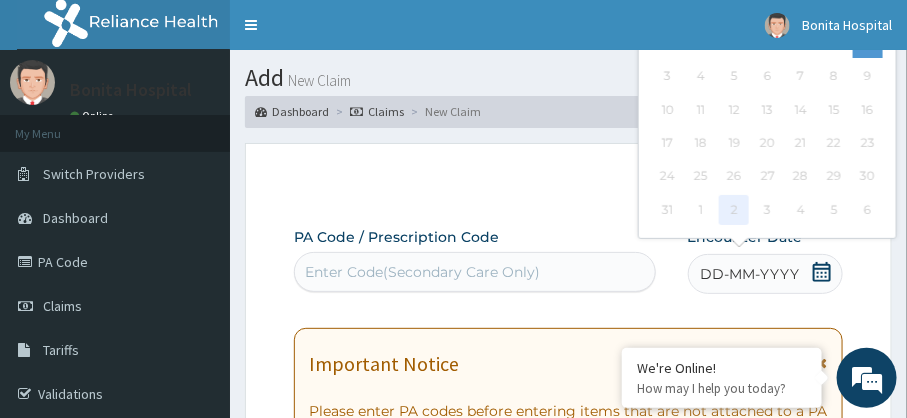click on "2" at bounding box center [734, 210] 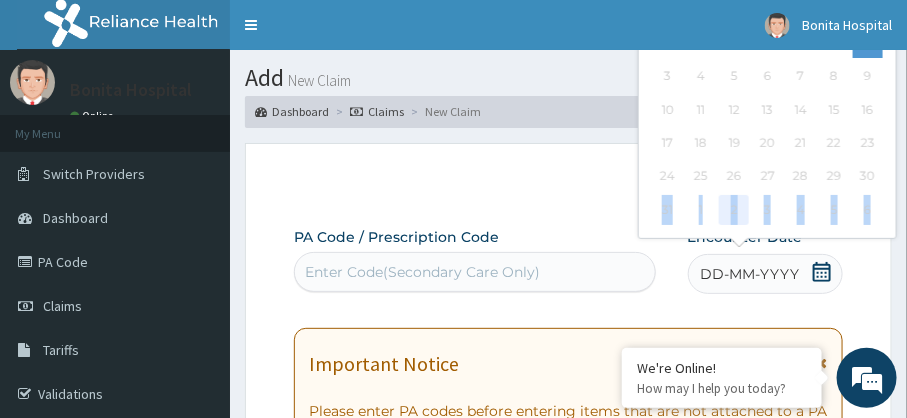 click on "2" at bounding box center [734, 210] 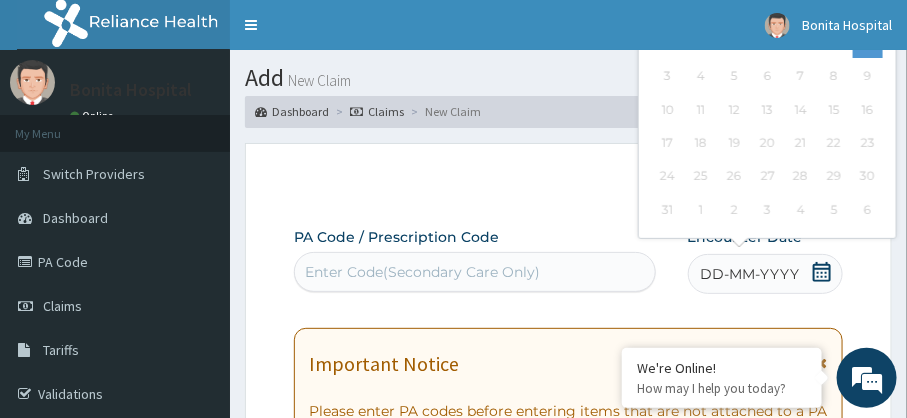 click on "Step  2  of 2 PA Code / Prescription Code Enter Code(Secondary Care Only) Encounter Date DD-MM-YYYY Previous Month August 2025 Su Mo Tu We Th Fr Sa 27 28 29 30 31 1 2 3 4 5 6 7 8 9 10 11 12 13 14 15 16 17 18 19 20 21 22 23 24 25 26 27 28 29 30 31 1 2 3 4 5 6 Important Notice Please enter PA codes before entering items that are not attached to a PA code   All diagnoses entered must be linked to a claim item. Diagnosis & Claim Items that are visible but inactive cannot be edited because they were imported from an already approved PA code. Diagnosis Enter diagnosis NB: All diagnosis must be linked to a claim item Claim Items No claim item Types Select Type Item Select Item Pair Diagnosis Select Diagnosis Unit Price 0 Add Comment     Previous   Submit" at bounding box center [568, 806] 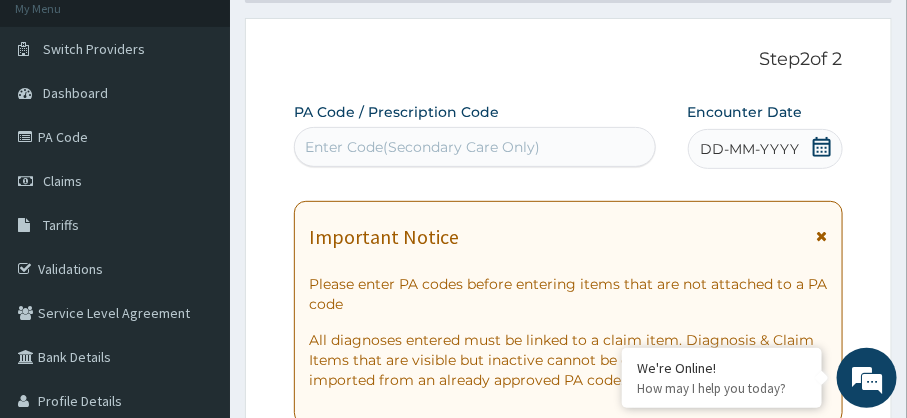 scroll, scrollTop: 131, scrollLeft: 0, axis: vertical 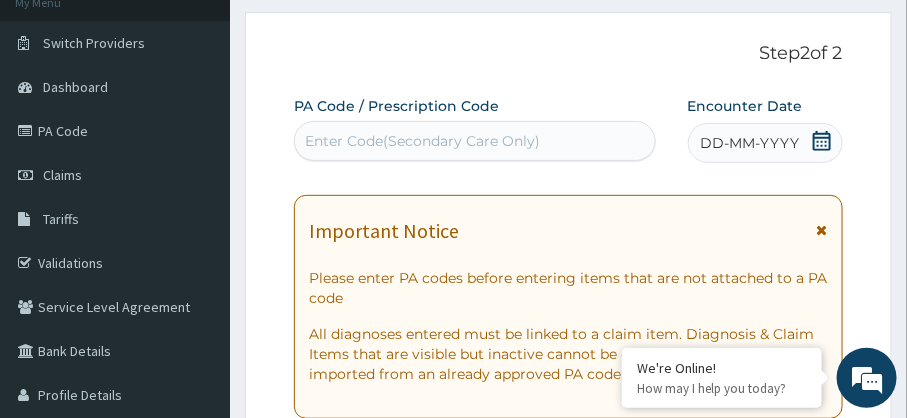 click on "DD-MM-YYYY" at bounding box center (750, 143) 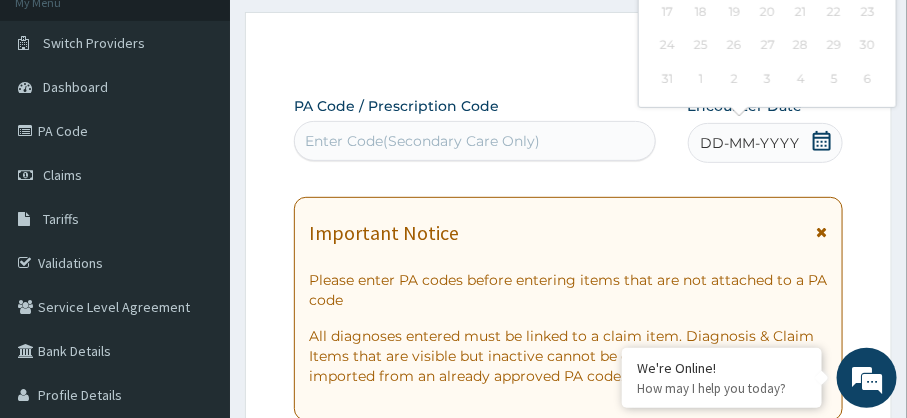 click on "DD-MM-YYYY" at bounding box center [750, 143] 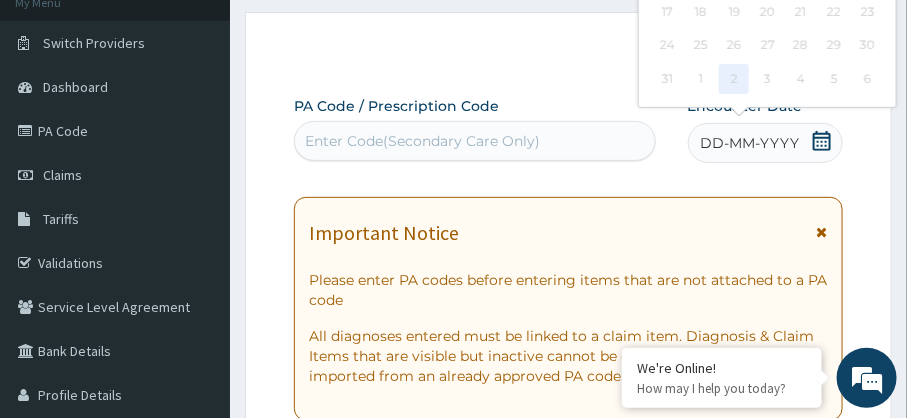 click on "2" at bounding box center [734, 79] 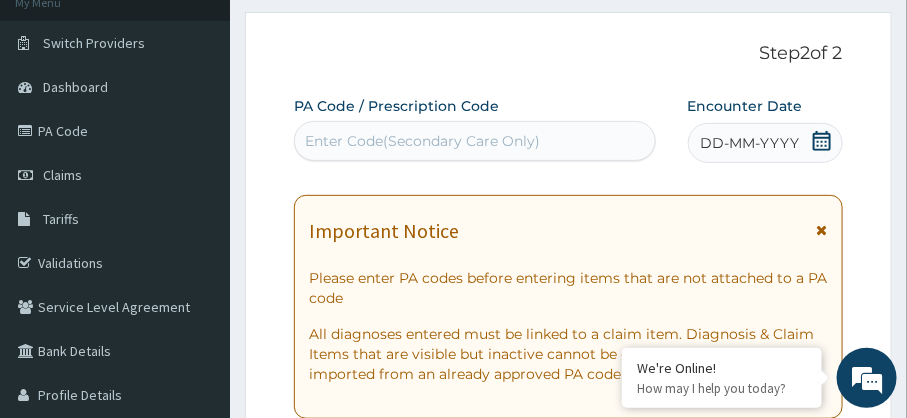 click on "Step  2  of 2 PA Code / Prescription Code Enter Code(Secondary Care Only) Encounter Date DD-MM-YYYY Important Notice Please enter PA codes before entering items that are not attached to a PA code   All diagnoses entered must be linked to a claim item. Diagnosis & Claim Items that are visible but inactive cannot be edited because they were imported from an already approved PA code. Diagnosis Enter diagnosis NB: All diagnosis must be linked to a claim item Claim Items No claim item Types Select Type Item Select Item Pair Diagnosis Select Diagnosis Unit Price 0 Add Comment     Previous   Submit" at bounding box center (568, 674) 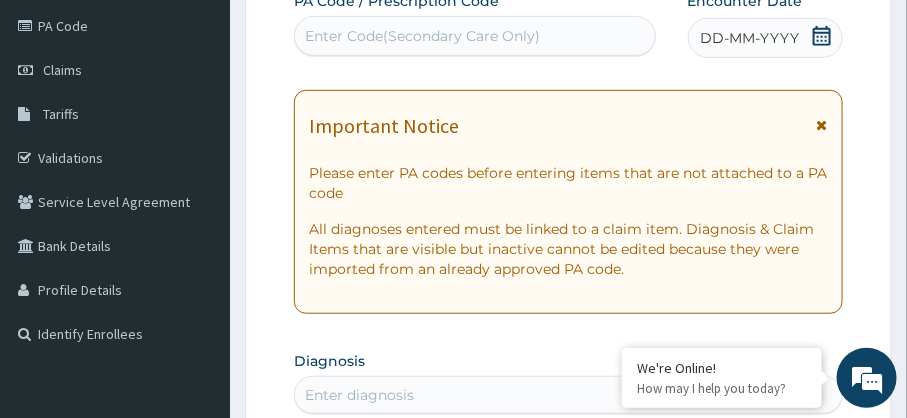 scroll, scrollTop: 289, scrollLeft: 0, axis: vertical 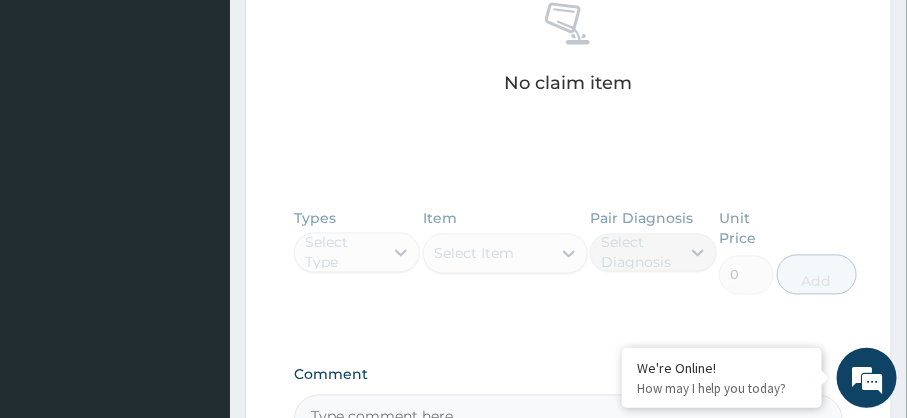 click on "Types Select Type Item Select Item Pair Diagnosis Select Diagnosis Unit Price 0 Add" at bounding box center [568, 267] 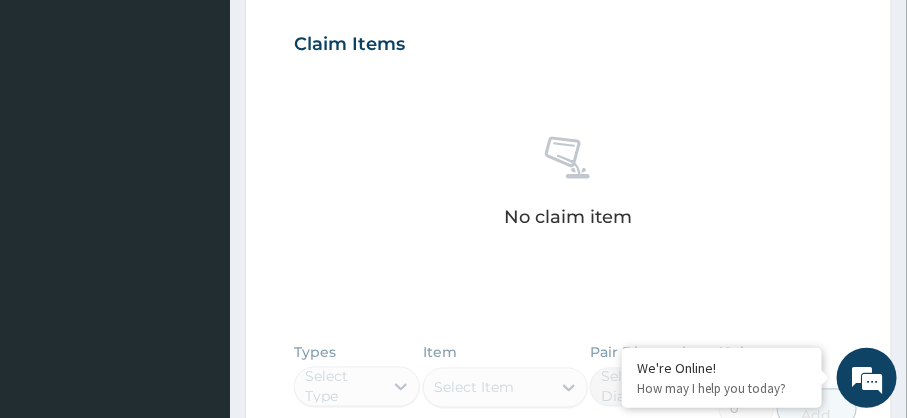 scroll, scrollTop: 676, scrollLeft: 0, axis: vertical 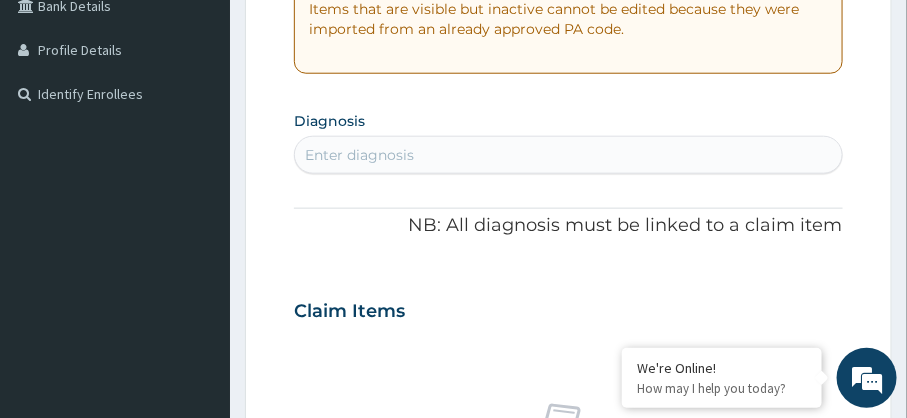 click on "Enter diagnosis" at bounding box center (359, 155) 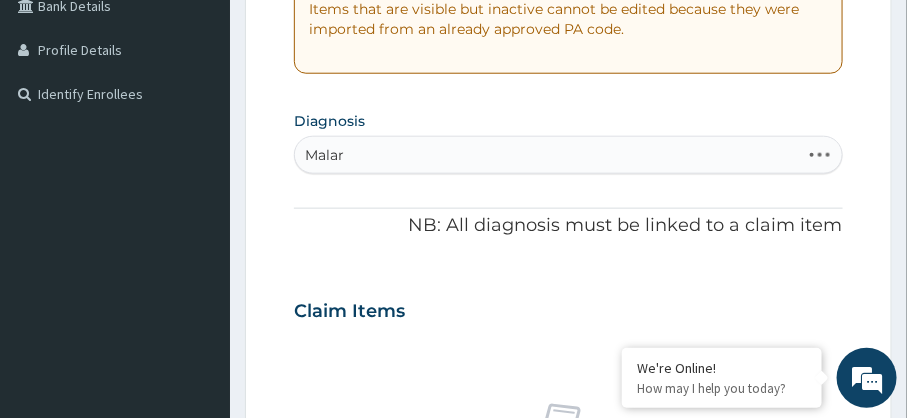 type on "Malaria" 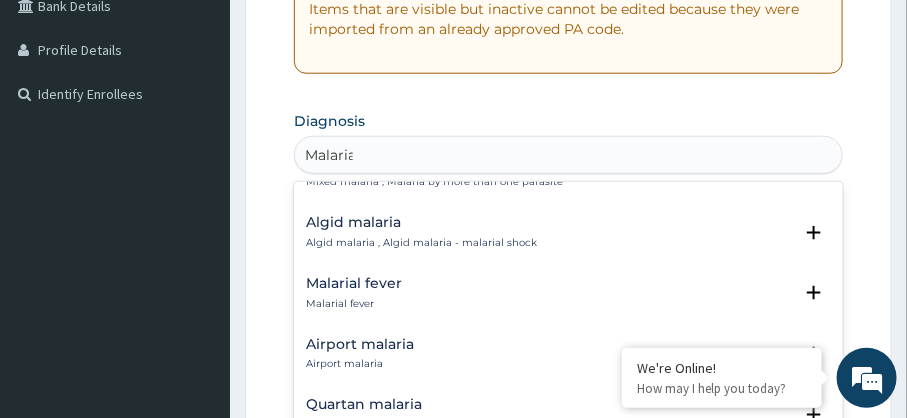 scroll, scrollTop: 256, scrollLeft: 0, axis: vertical 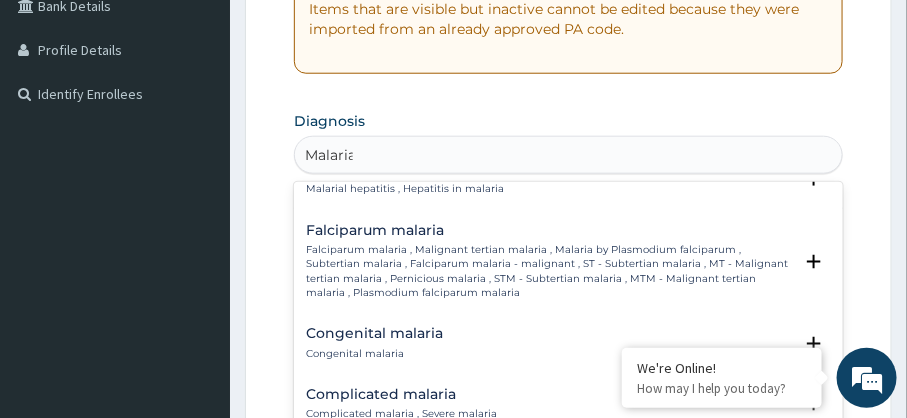 click on "Falciparum malaria , Malignant tertian malaria , Malaria by Plasmodium falciparum , Subtertian malaria , Falciparum malaria - malignant , ST - Subtertian malaria , MT - Malignant tertian malaria , Pernicious malaria , STM - Subtertian malaria , MTM - Malignant tertian malaria , Plasmodium falciparum malaria" at bounding box center (548, 271) 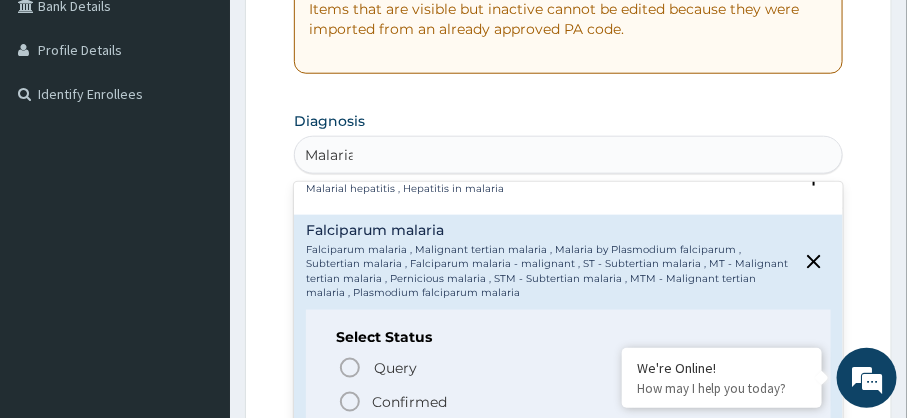 click 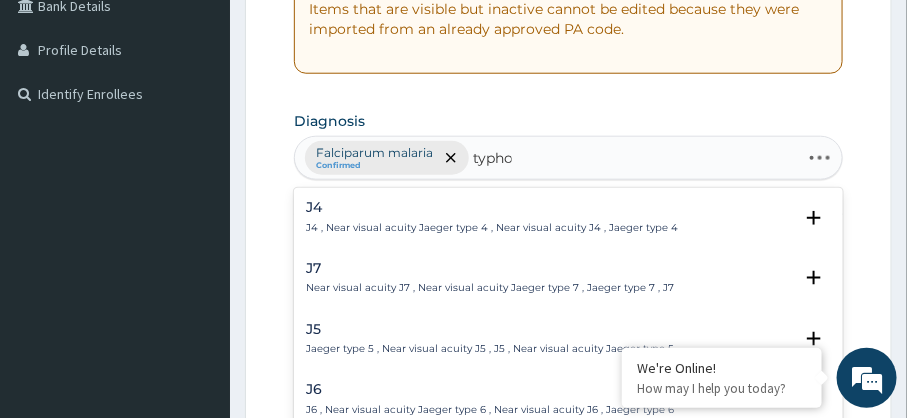 type on "typhoid" 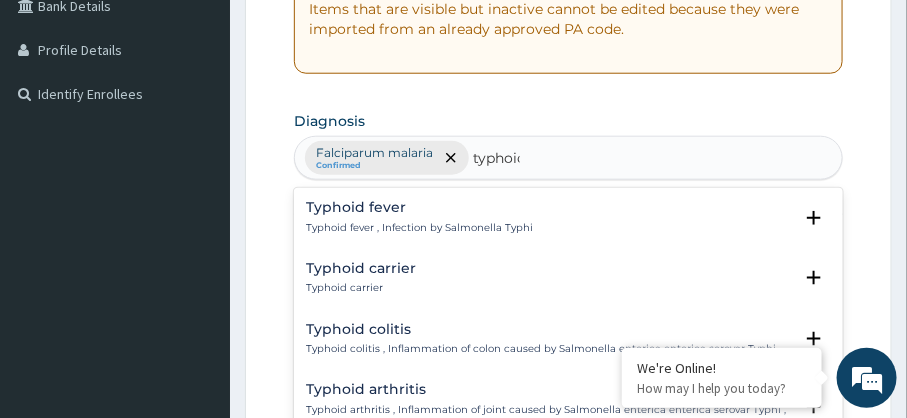 click on "Typhoid fever , Infection by Salmonella Typhi" at bounding box center [419, 228] 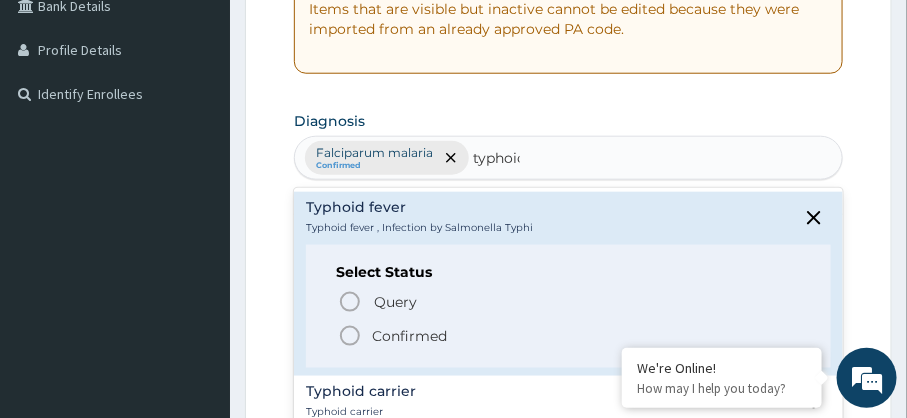 click 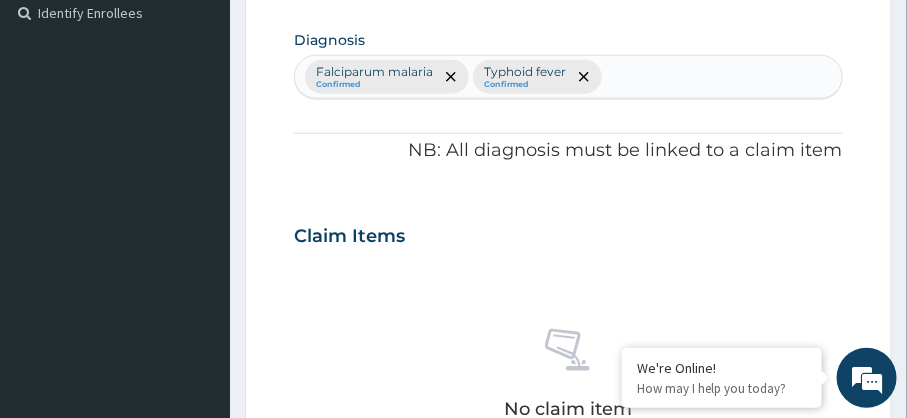 scroll, scrollTop: 559, scrollLeft: 0, axis: vertical 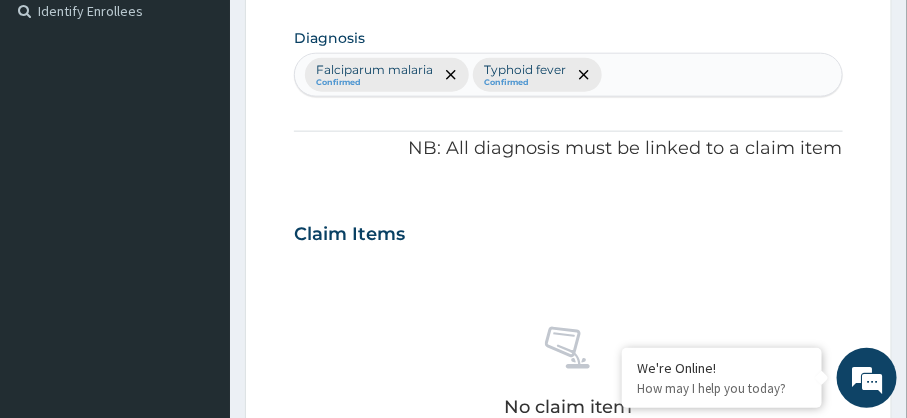 click on "Claim Items" at bounding box center (349, 235) 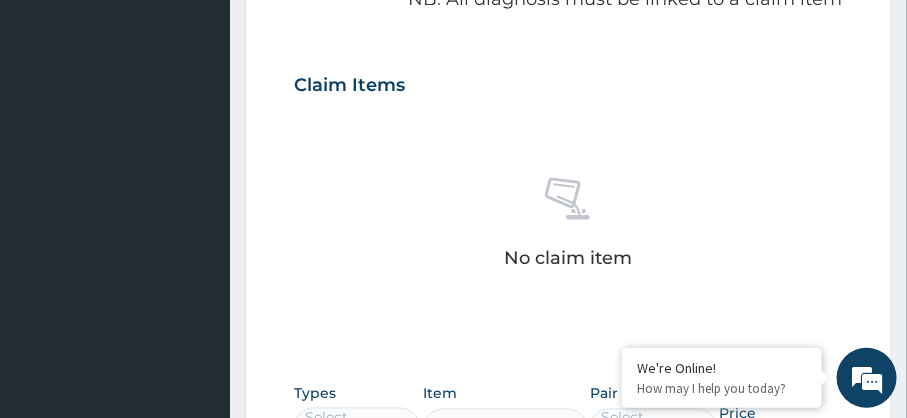 scroll, scrollTop: 713, scrollLeft: 0, axis: vertical 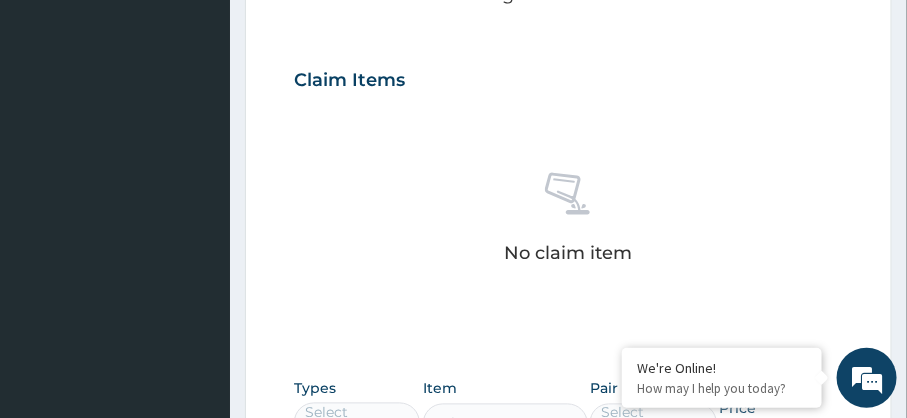 click on "No claim item" at bounding box center (569, 254) 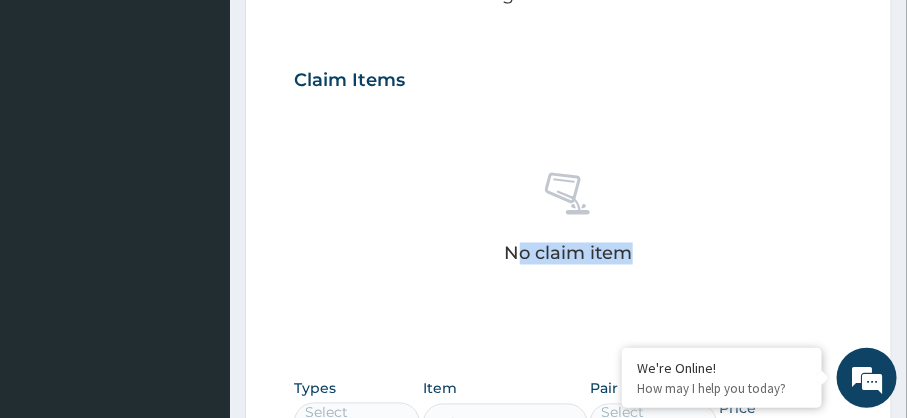 drag, startPoint x: 536, startPoint y: 233, endPoint x: 651, endPoint y: 236, distance: 115.03912 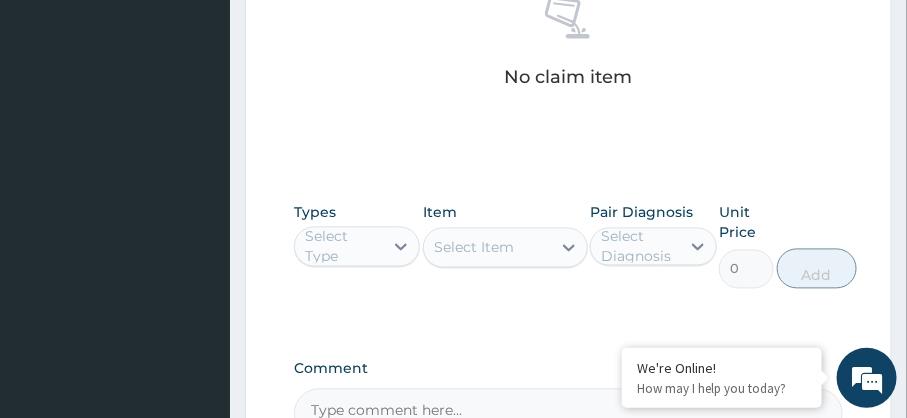 scroll, scrollTop: 892, scrollLeft: 0, axis: vertical 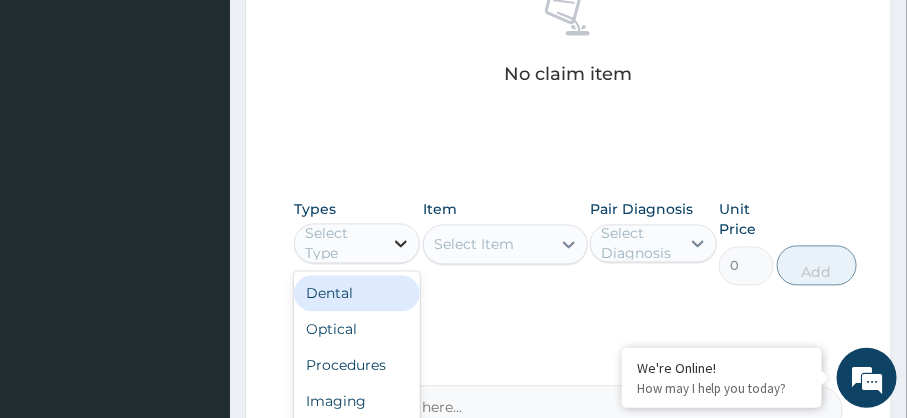 click 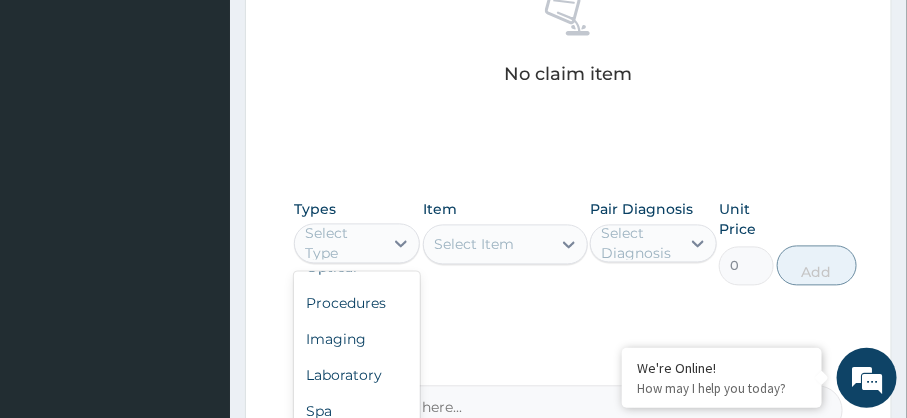 scroll, scrollTop: 68, scrollLeft: 0, axis: vertical 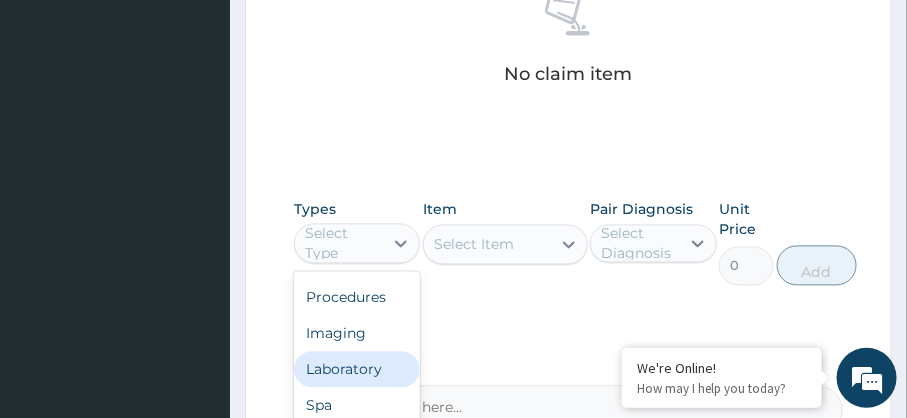 click on "Laboratory" at bounding box center [357, 370] 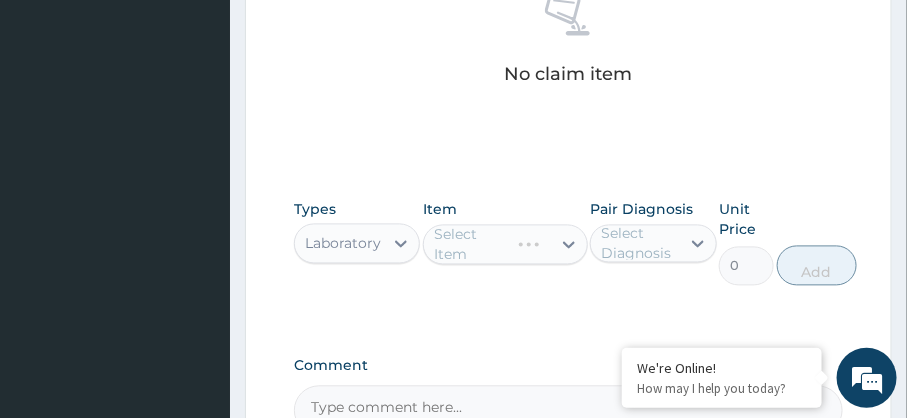 click on "Select Item" at bounding box center [505, 245] 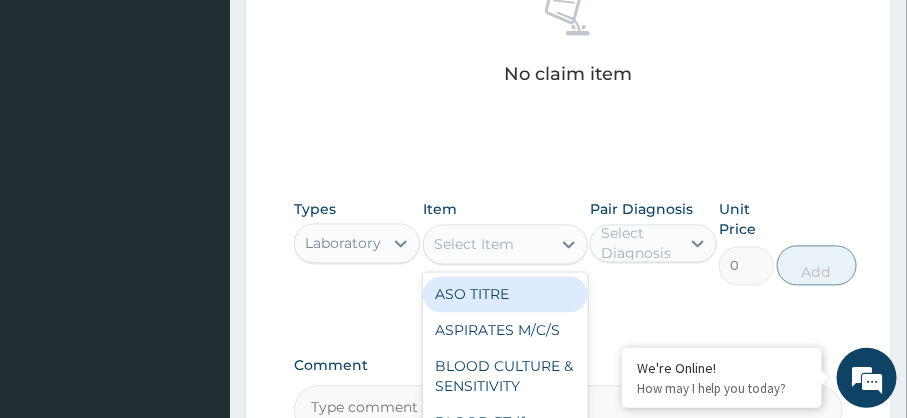 click on "Select Item" at bounding box center (487, 245) 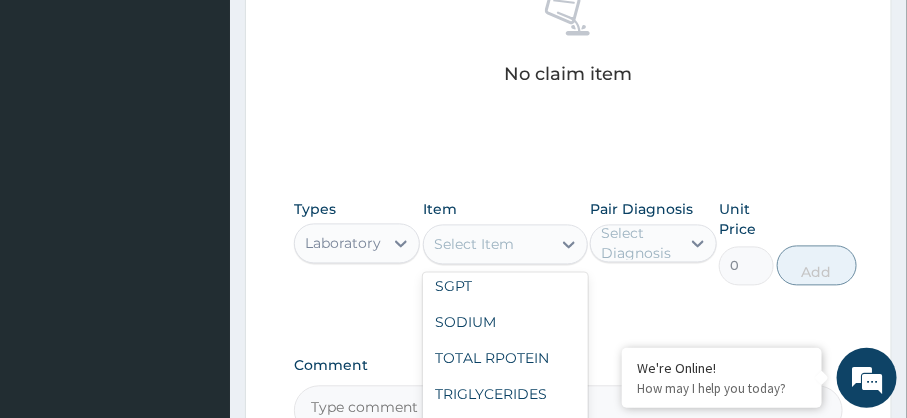 scroll, scrollTop: 6114, scrollLeft: 0, axis: vertical 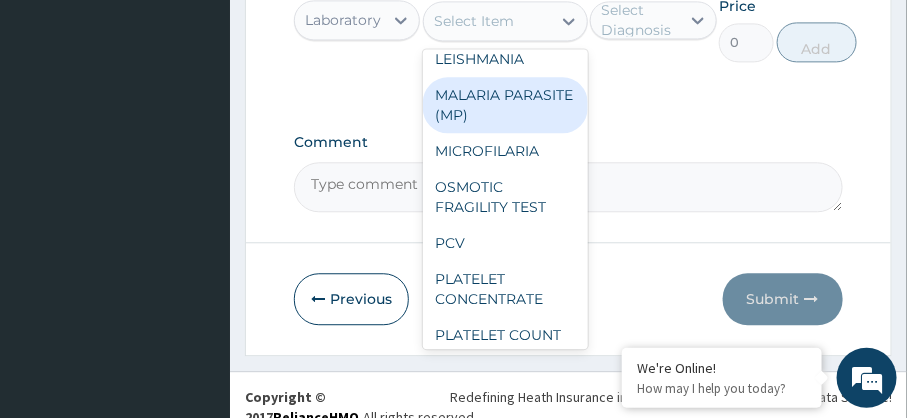 click on "MALARIA PARASITE (MP)" at bounding box center (505, 105) 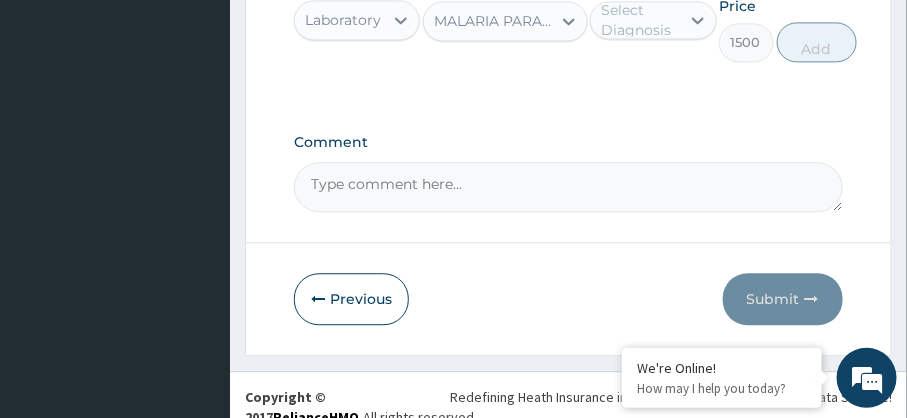 click on "Comment" at bounding box center (568, 187) 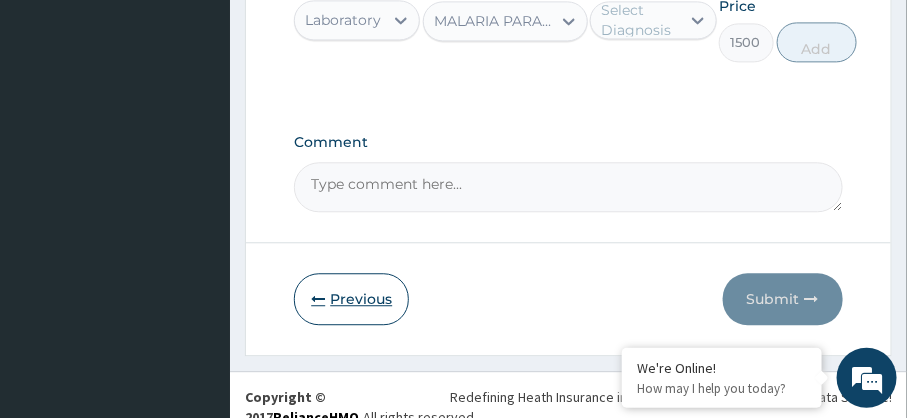 click on "Previous" at bounding box center [351, 299] 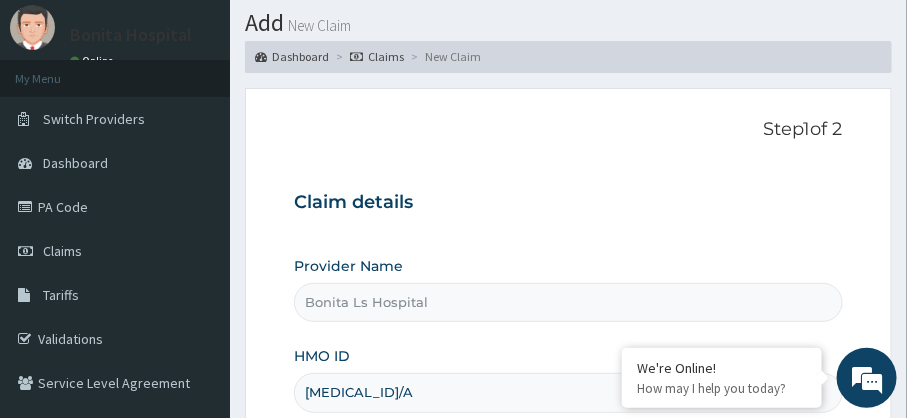 scroll, scrollTop: 63, scrollLeft: 0, axis: vertical 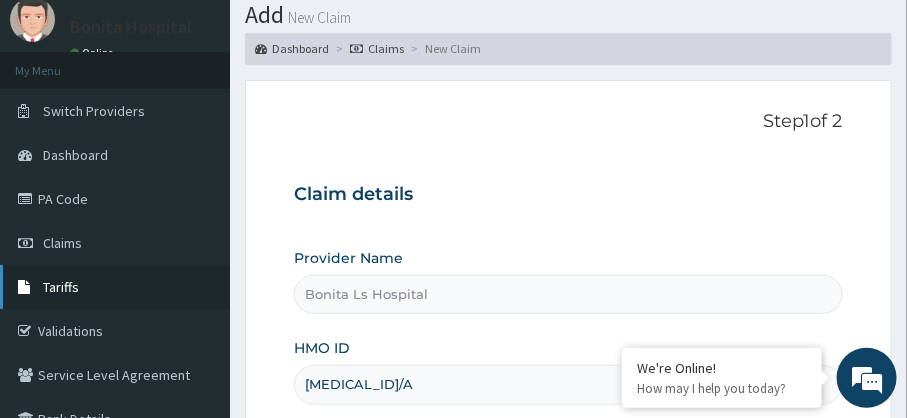 click on "Tariffs" at bounding box center (61, 287) 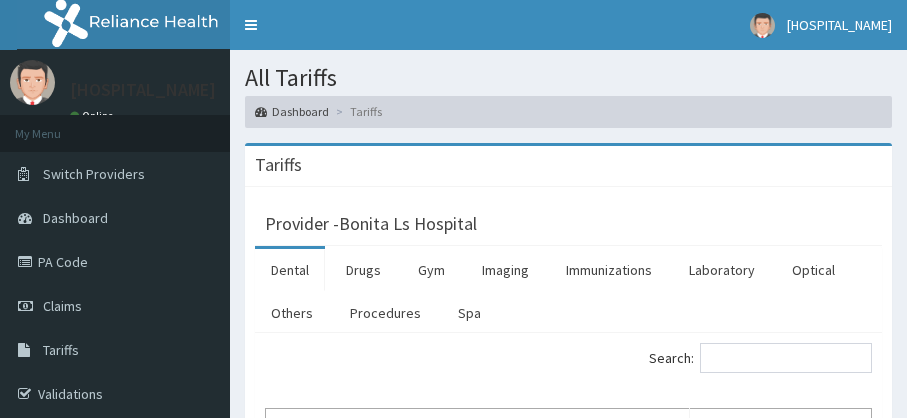 scroll, scrollTop: 0, scrollLeft: 0, axis: both 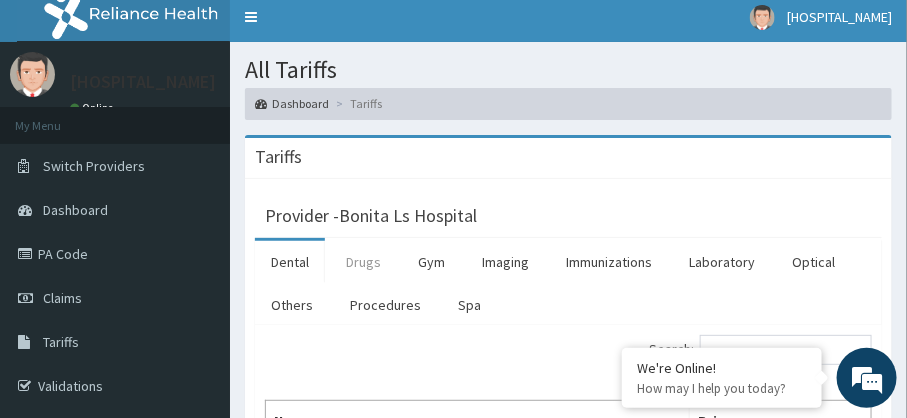 click on "Drugs" at bounding box center [363, 262] 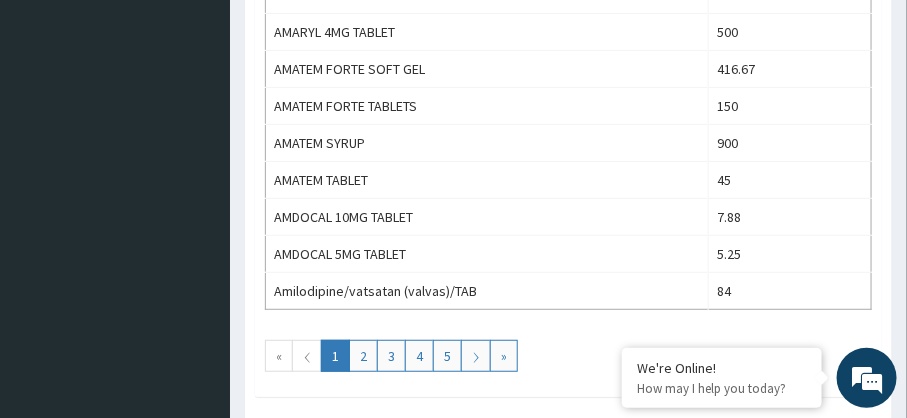 scroll, scrollTop: 2108, scrollLeft: 0, axis: vertical 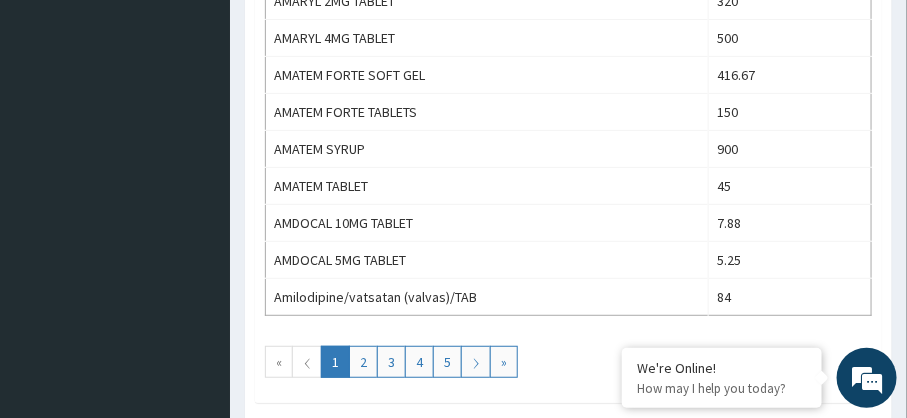 click on "Tariffs
Provider -  Bonita Ls Hospital   Dental Drugs Gym Imaging Immunizations Laboratory Optical Others Procedures Spa Search: Name Price 10ml NEEDLE & SYRINGE 200 20ml NEEDLE & SYRINGE 250 21G NEEDLE 50 23G NEEDLE 50 2ml NEEDLE&SYRINGE 50 5ml NEEDLE&SYRINGE 100 ABF CREAM 600 ABITREN TABLET 50 Aceclofenae 200mg SR/TAB 35 Acelofenae+pem/TAB 63 ACEM 500MG 115.50 ACEPOL 60ML SUSP 350 Acetazolamide 250mg/TAB 35 ACETAZOLAMIDE 500MG TAB 78.75 Acetylsalicylic acid/TAB 100 ACICLOVIR 200MG TABLETS 50 ACICLOVIR 400MG TABLETS 75 ACICLOVIR 800MG TAB 100 ACICLOVIR CREAM 750 ACNEAWAY CREAM 20G 750 ACTIFED SYRUP 1200 ACTIFED TAB 160 ACTIVATED CHARCOAL POWDER 367.50 ADRENALINE INJ 300 ALBENDAZOLE (ZENTEL) SYRUP 1400 ALBENDAZOLE (ZENTEL) TABLET 500 ALBENDAZOLE (ZOLAT) SYRUP 400 ALBENDAZOLE (ZOLAT) TABLET 150 Albendazole 200mg/TAB 150 Albendazole 400mg/TAB 150 ALDACTONE TABLET 250 ALDOMET TABLET 80 ALLEREX EYE DROP 2600 ALLERGIN 60ML 600 341.25 341.25 45" at bounding box center (568, -696) 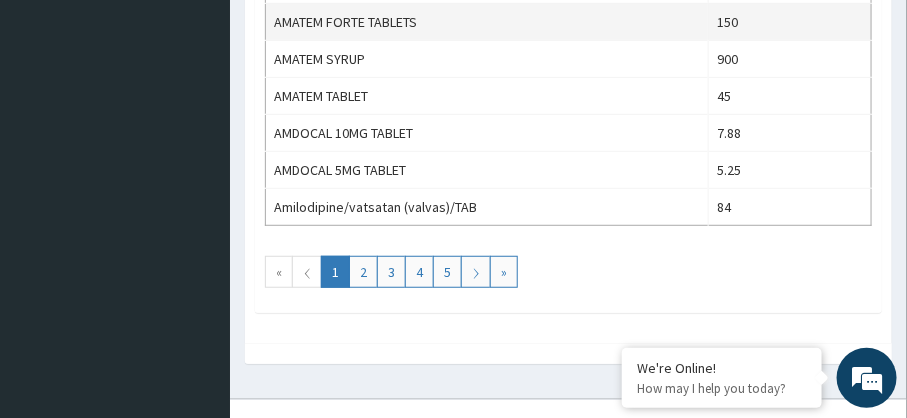 scroll, scrollTop: 2108, scrollLeft: 0, axis: vertical 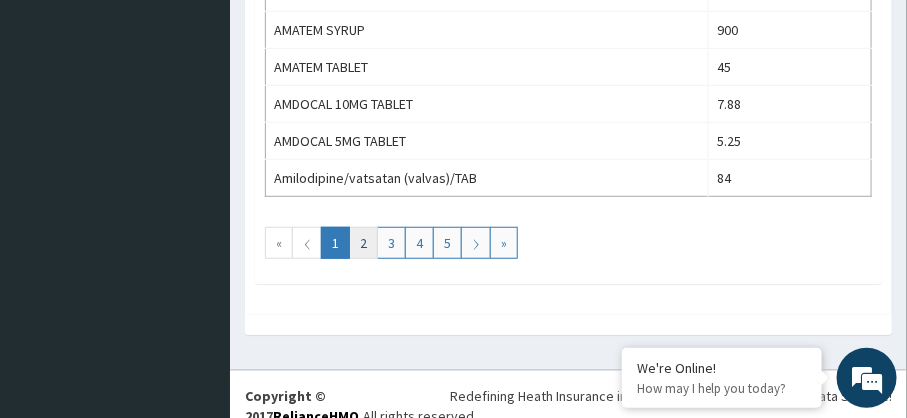 click on "2" at bounding box center (363, 243) 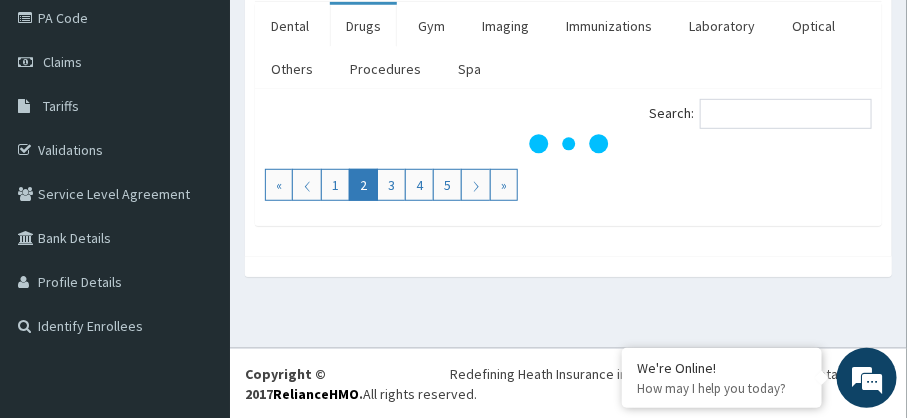 scroll, scrollTop: 2108, scrollLeft: 0, axis: vertical 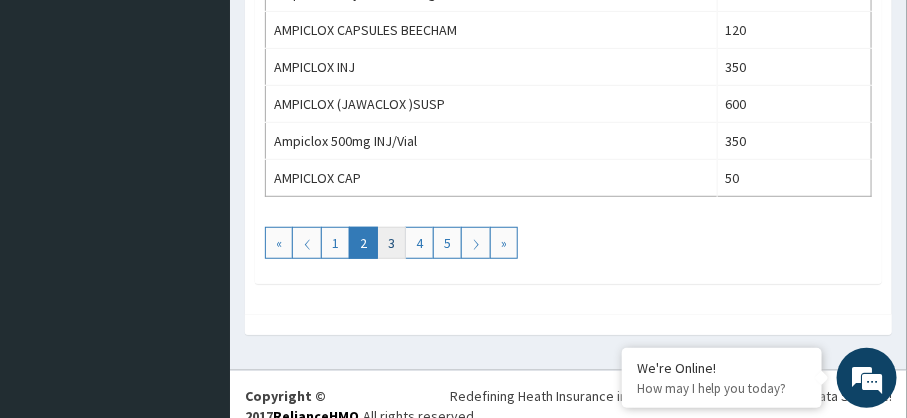 click on "3" at bounding box center (391, 243) 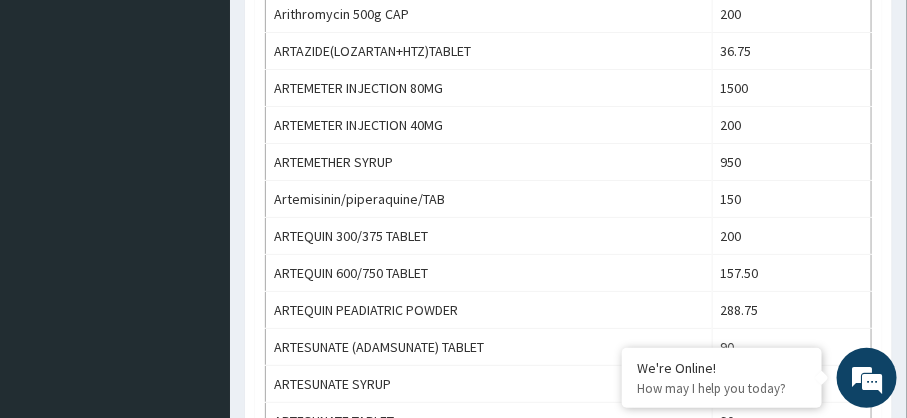 scroll, scrollTop: 1789, scrollLeft: 0, axis: vertical 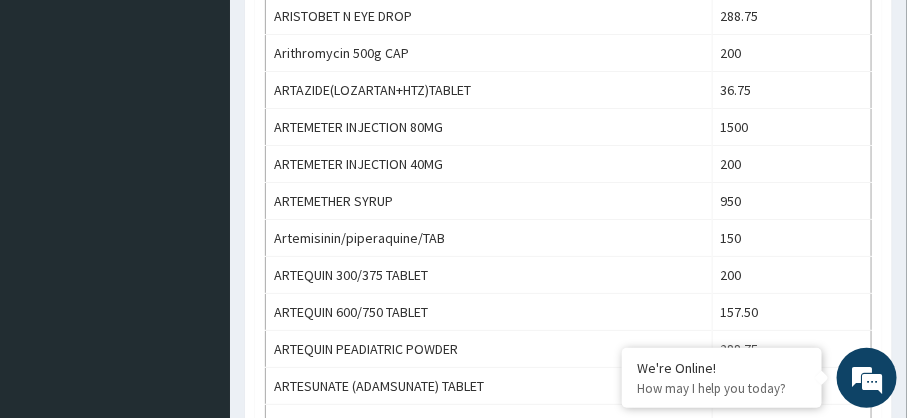 click on "Provider -  Bonita Ls Hospital   Dental Drugs Gym Imaging Immunizations Laboratory Optical Others Procedures Spa Search: Name Price AMPICLOX DROPS 500 AMPICLOX SYRUP 708.75 Amytriptylline 25mg/TAB 45 ANACIN TAB 254.63 ANAFRANIL 25MG TABLET 100 ANDREWS LIVER SALT 300 ANGIZAAR 25MG 150 ANGIZAAR 50MG 49.88 Annusol suppository 450 ANOROL TABLET 50 antacid (gaviscon)/SYR 7500 antacid (Relcer)/SUSP 1400 ANTARLLERGE EYE DROP 1500 ANTASIL TABLET 5.25 ANTHISAN CREAM 708.75 Anti D 2/INJ (RHOGAM) 30000 Anti-D Immunoglobulin/INJ 30000 Antirabies/INJ 1500 Antisnake vaccine/INJ 4000 ANTISTIN PRIVIN EYE DROP 236.25 ANUREX(HEMORRHOID RELIEVE) 3750 ANUSOL SUPPOSITORY 250 APROCLAV 228.5MG SUSP 100ML 446.25 APROCLAV 625MG TAB 84 APROVEL 300MG 642.82 APROXIME 125MG SUSP 100ML 551.25 APROXIME 250MG TAB 23.63 APROXIME 500MG TAB 34.13 Aqua tears/Gutt 341.25 ARBITEL H 40MG[TELMISARTAM ] 1312.50 ARCALION 200MG TABLET 63 ARCO TABLE X 8 63 ARENAX PLUS SUSPENSION 60ML 309.75 ARENAX PLUS TABLET 34.65 ARENAX TABLET 52.50 200" at bounding box center (568, -485) 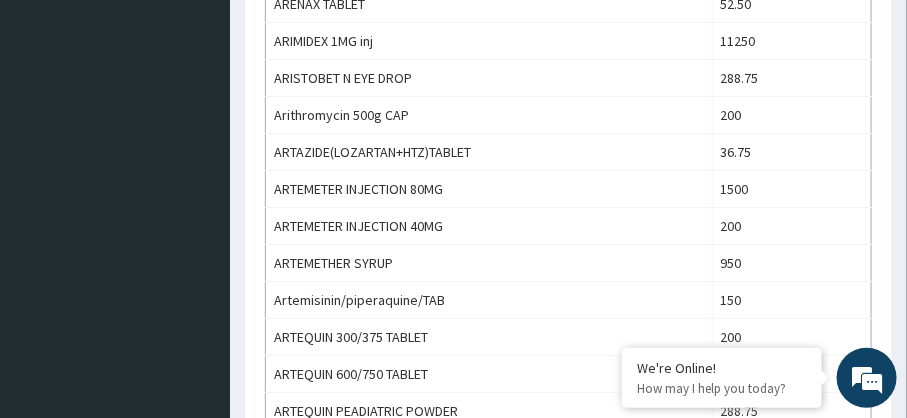 scroll, scrollTop: 1708, scrollLeft: 0, axis: vertical 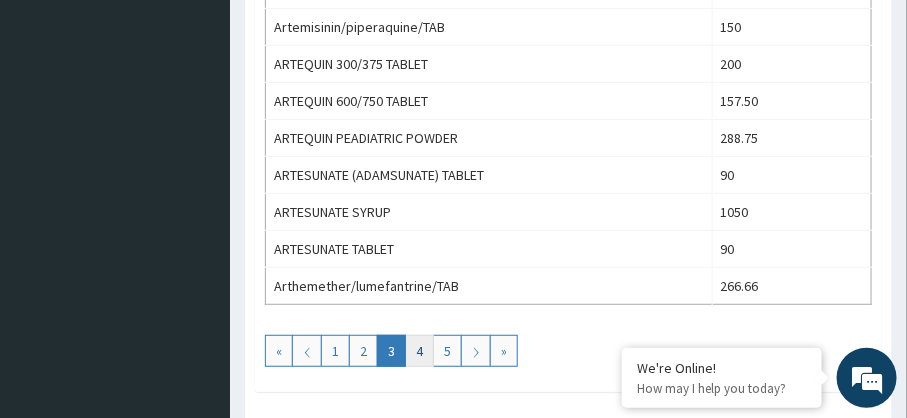 click on "4" at bounding box center [419, 351] 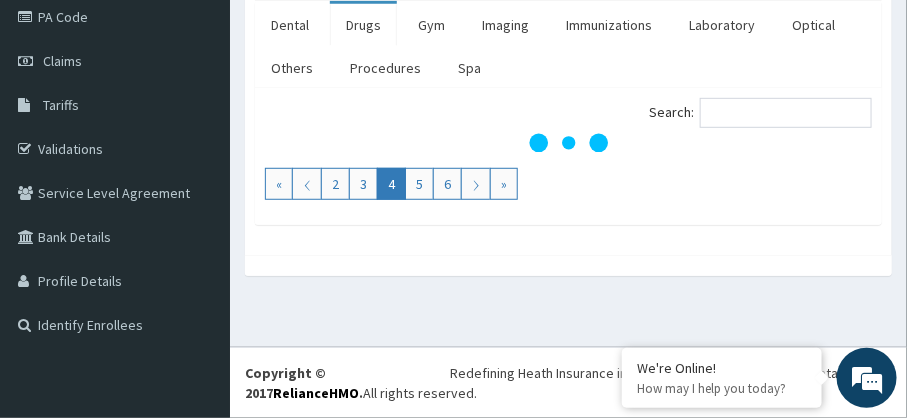 scroll, scrollTop: 244, scrollLeft: 0, axis: vertical 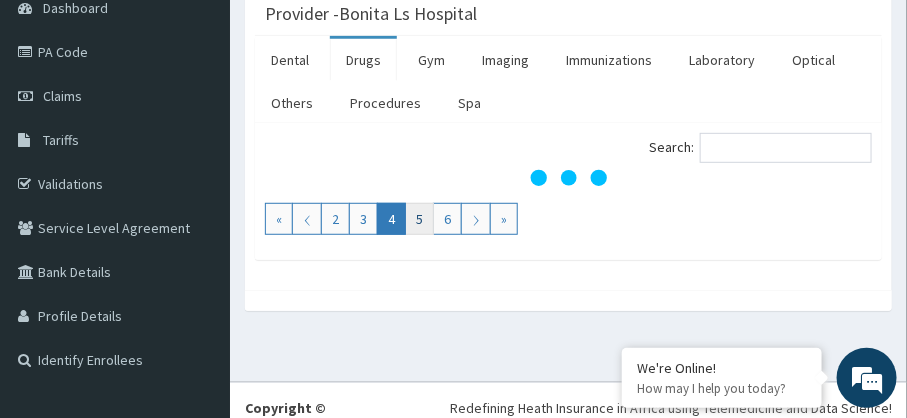 click on "5" at bounding box center (419, 219) 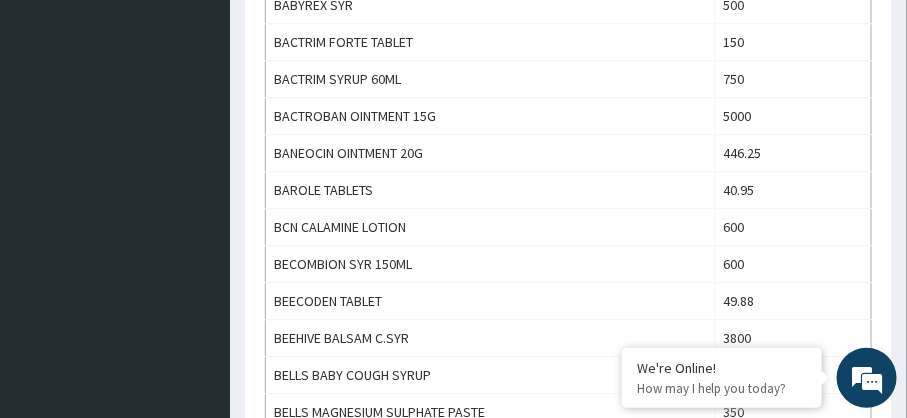 scroll, scrollTop: 1370, scrollLeft: 0, axis: vertical 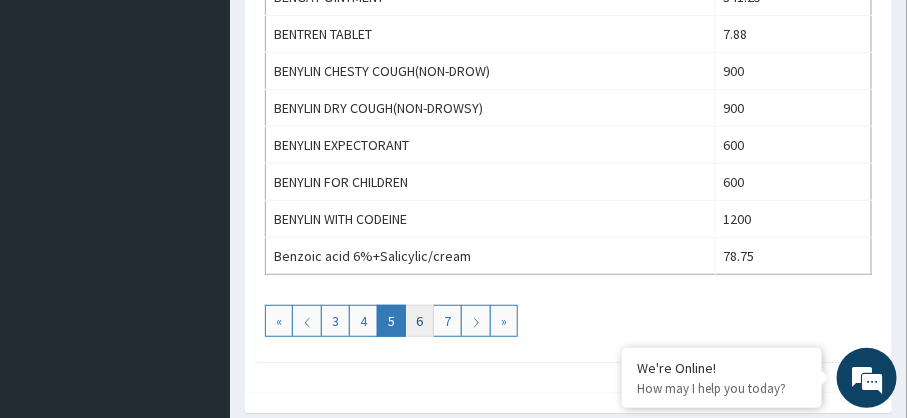 click on "6" at bounding box center (419, 321) 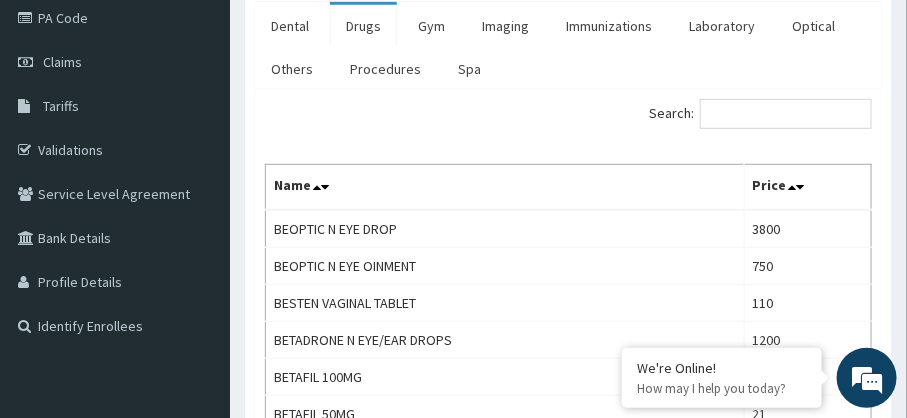 scroll, scrollTop: 2030, scrollLeft: 0, axis: vertical 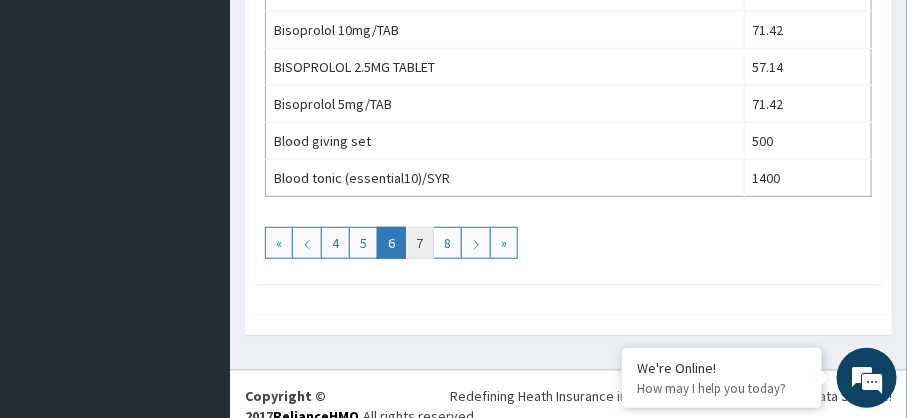 click on "7" at bounding box center [419, 243] 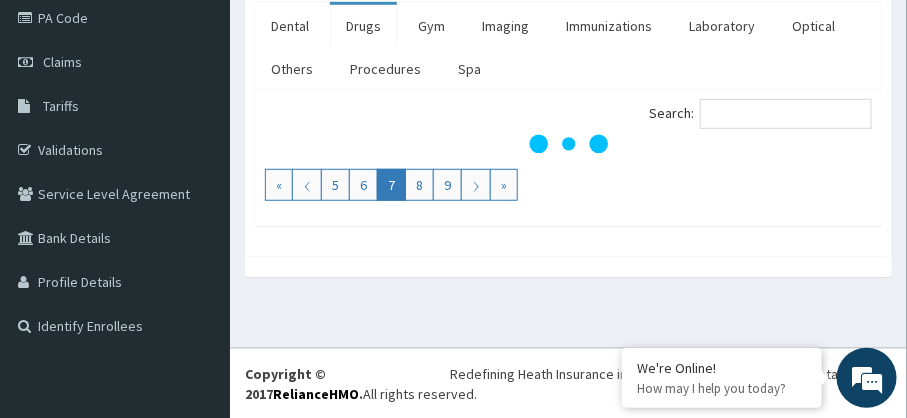 scroll, scrollTop: 2108, scrollLeft: 0, axis: vertical 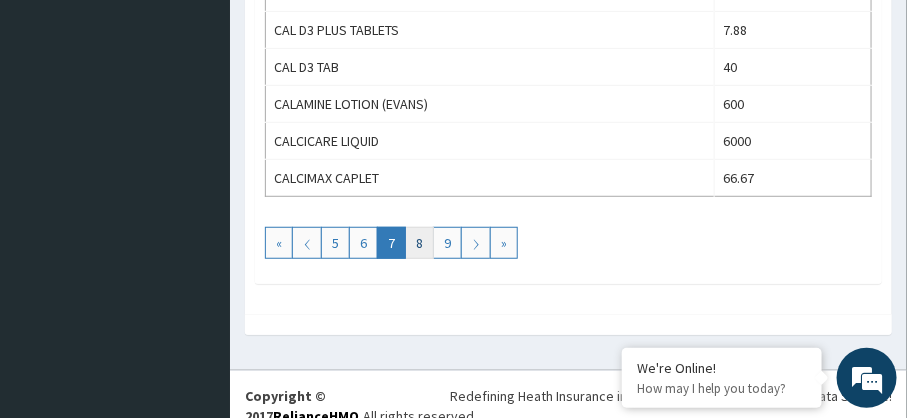 click on "8" at bounding box center (419, 243) 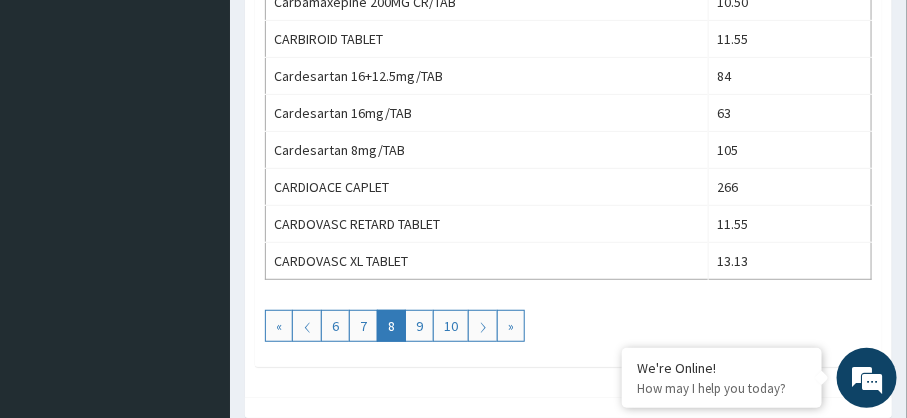 scroll, scrollTop: 2038, scrollLeft: 0, axis: vertical 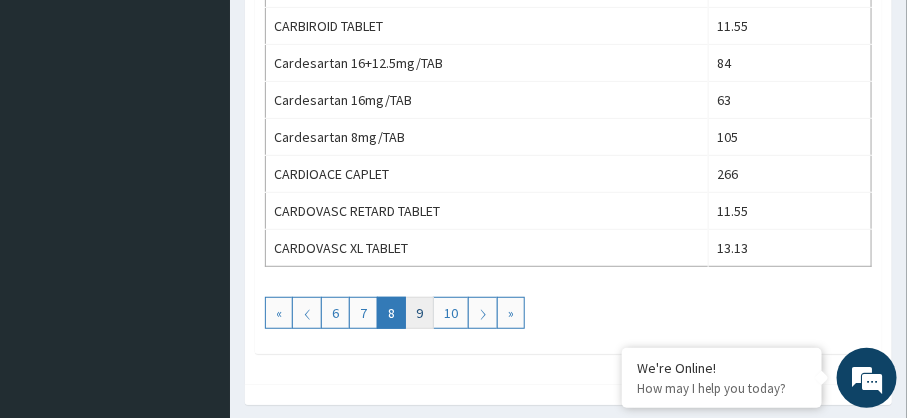 click on "9" at bounding box center (419, 313) 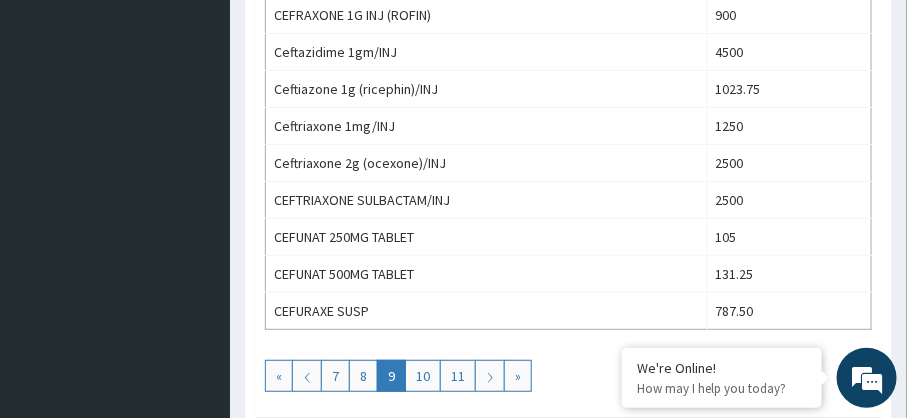 scroll, scrollTop: 1958, scrollLeft: 0, axis: vertical 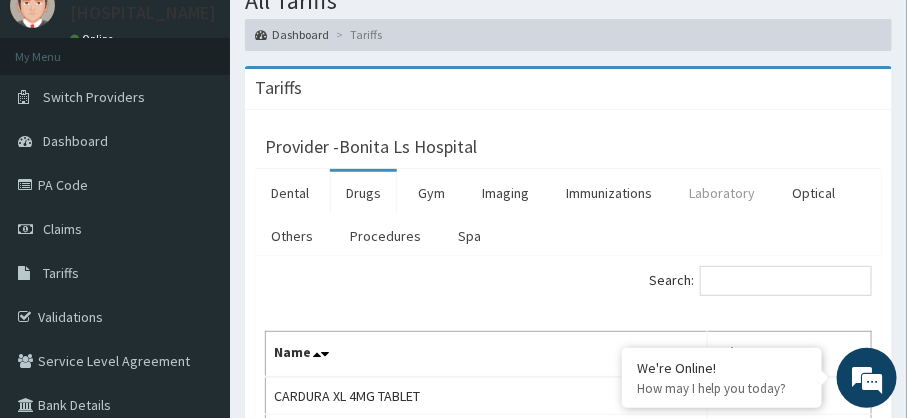 click on "Laboratory" at bounding box center [722, 193] 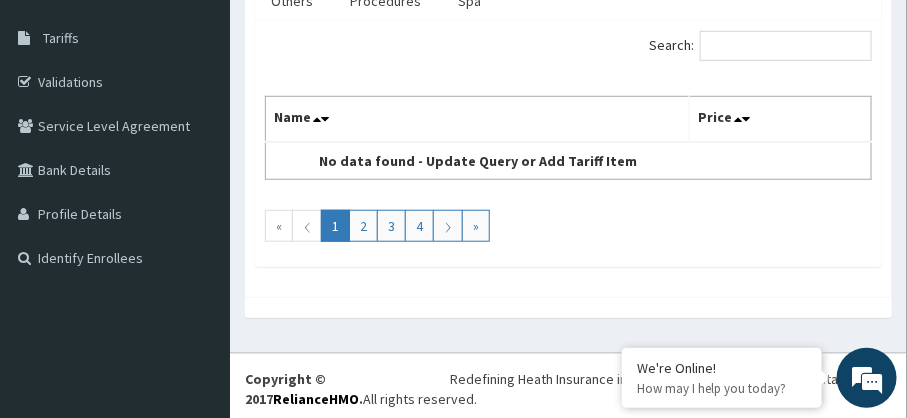 scroll, scrollTop: 312, scrollLeft: 0, axis: vertical 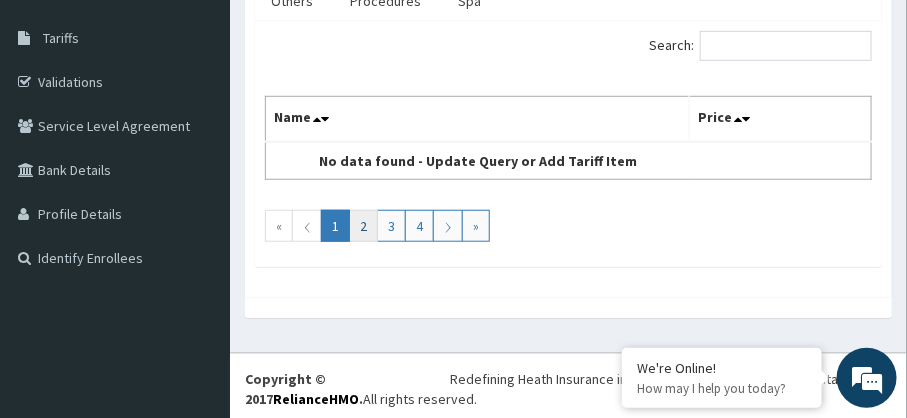 click on "2" at bounding box center (363, 226) 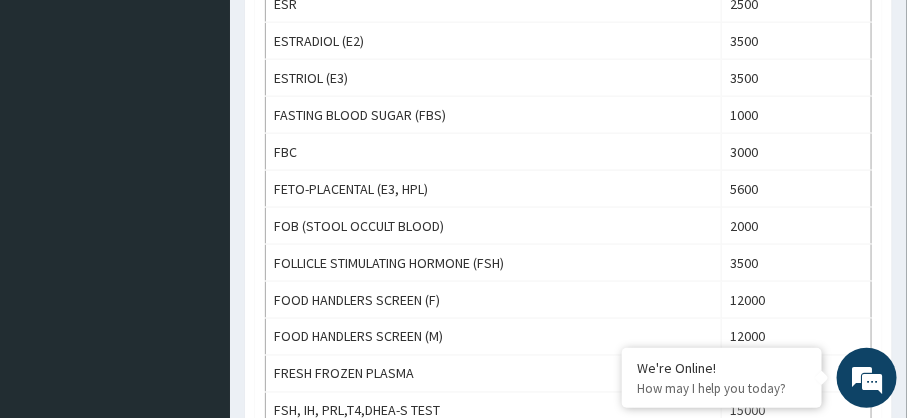 scroll, scrollTop: 608, scrollLeft: 0, axis: vertical 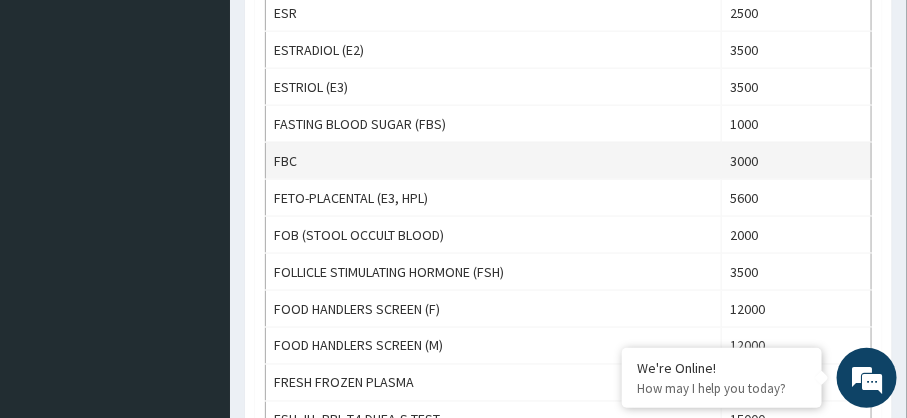 click on "FBC" at bounding box center (494, 160) 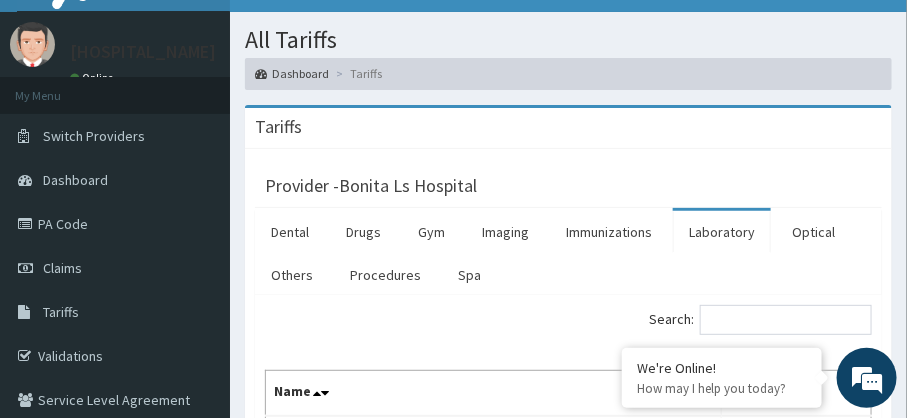 scroll, scrollTop: 79, scrollLeft: 0, axis: vertical 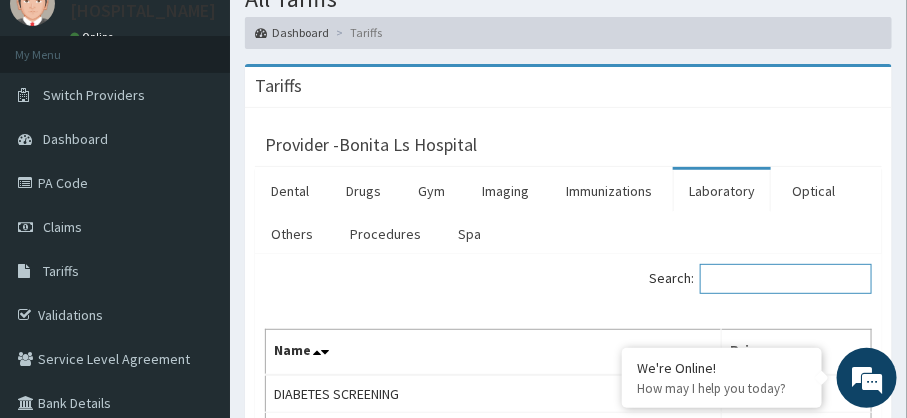 click on "Search:" at bounding box center (786, 279) 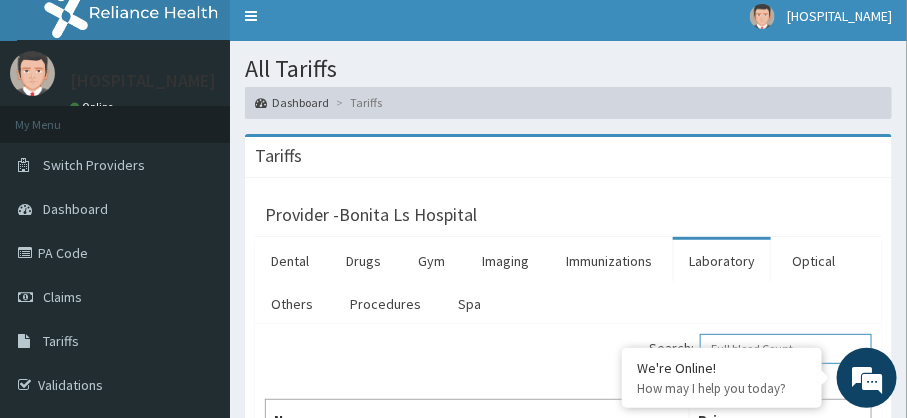 scroll, scrollTop: 46, scrollLeft: 0, axis: vertical 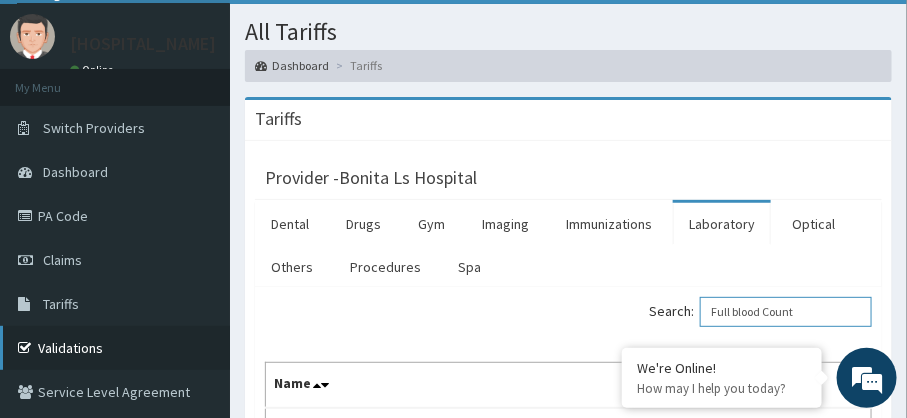 type on "Full blood Count" 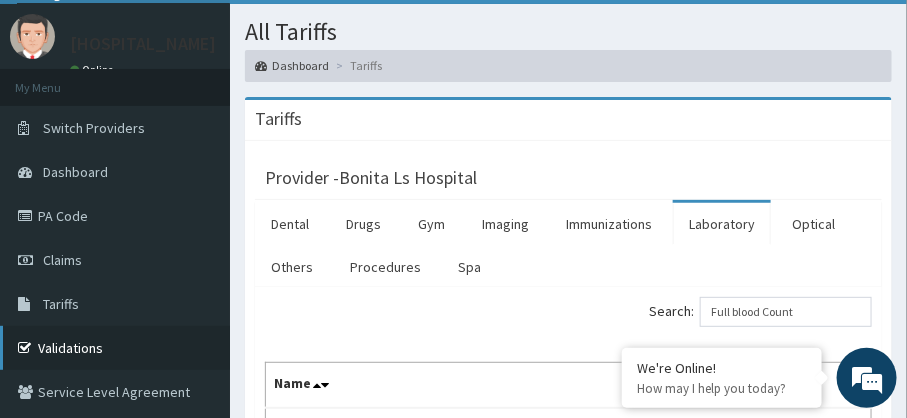 click on "Validations" at bounding box center [115, 348] 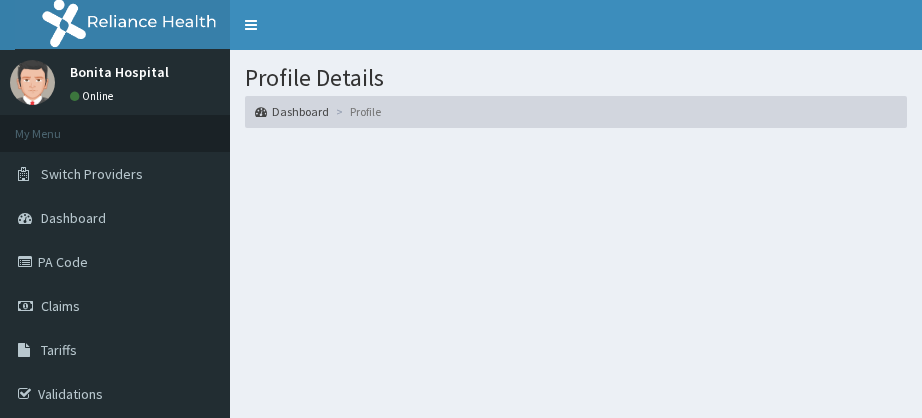scroll, scrollTop: 0, scrollLeft: 0, axis: both 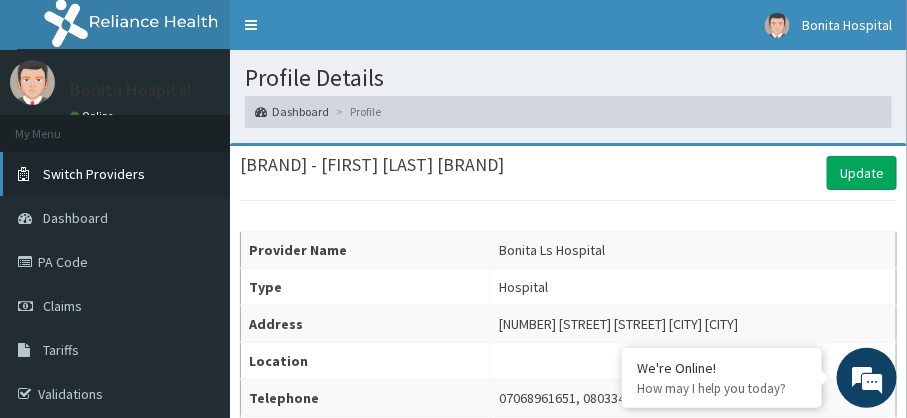 click on "Switch Providers" at bounding box center [94, 174] 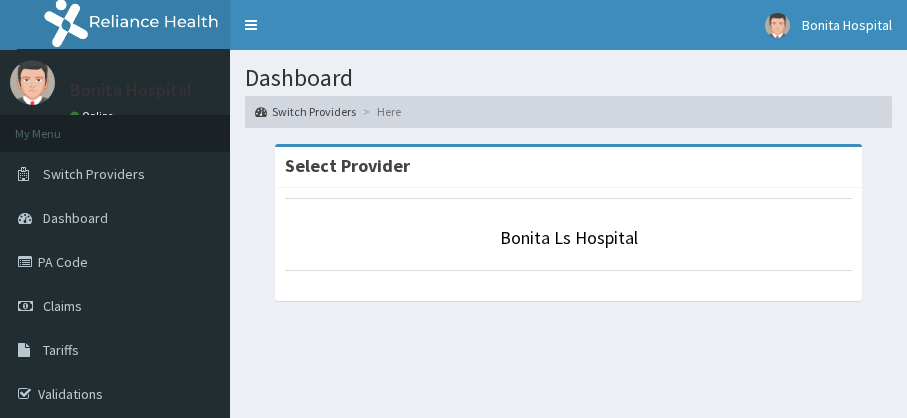 scroll, scrollTop: 0, scrollLeft: 0, axis: both 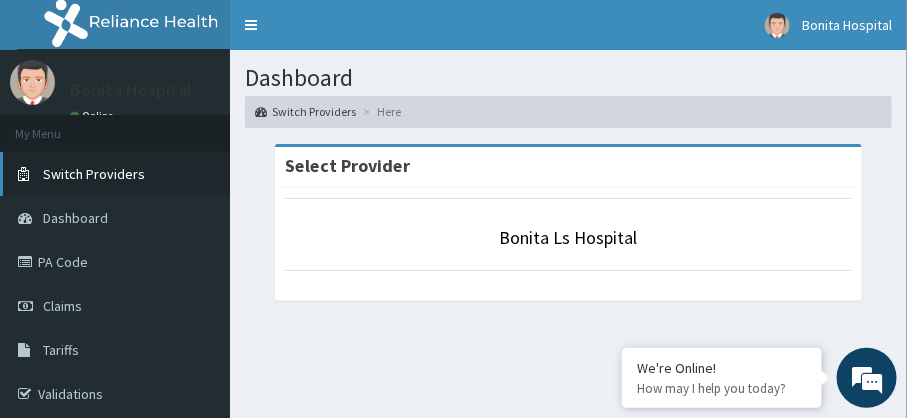 click on "Switch Providers" at bounding box center [94, 174] 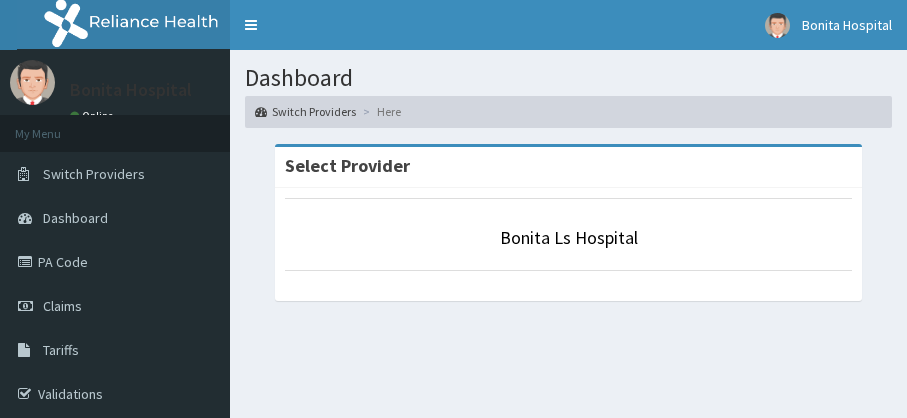 scroll, scrollTop: 0, scrollLeft: 0, axis: both 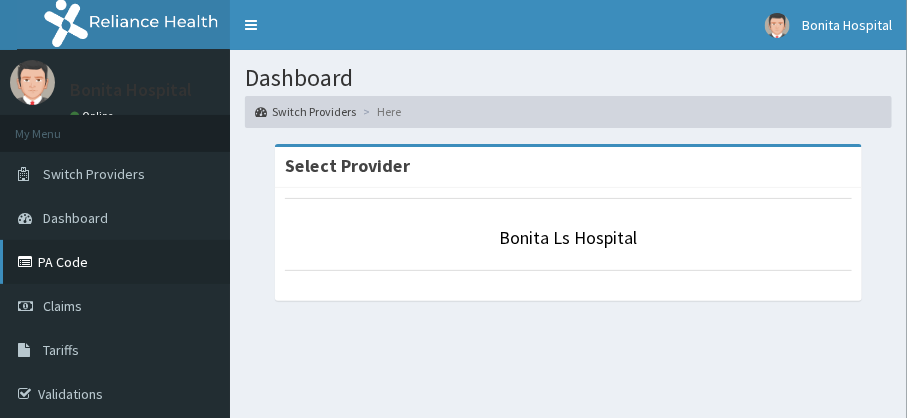 click on "PA Code" at bounding box center (115, 262) 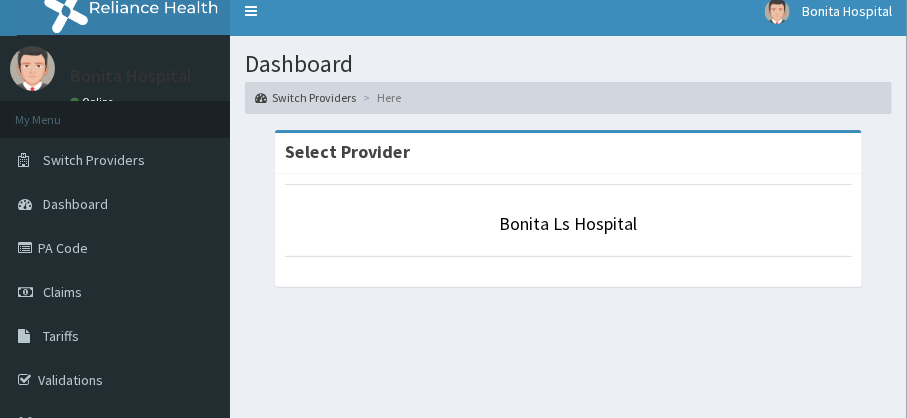 scroll, scrollTop: 9, scrollLeft: 0, axis: vertical 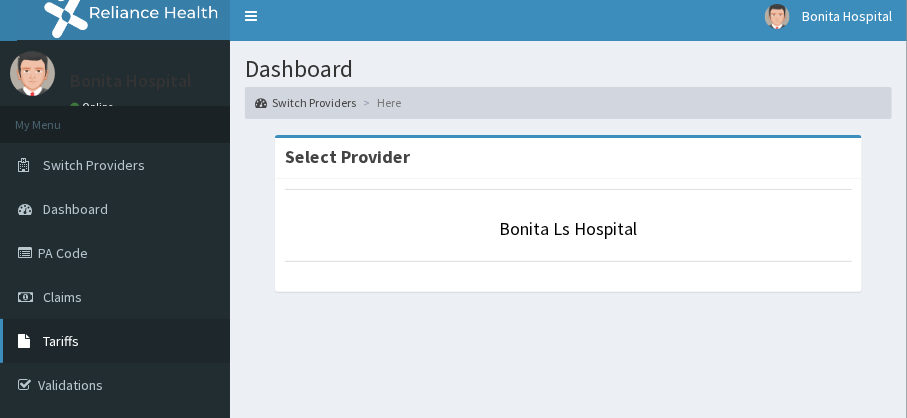click on "Tariffs" at bounding box center (61, 341) 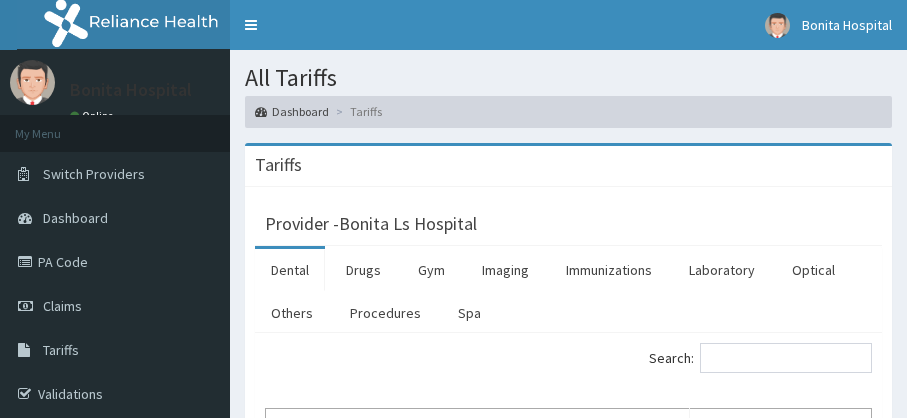 scroll, scrollTop: 0, scrollLeft: 0, axis: both 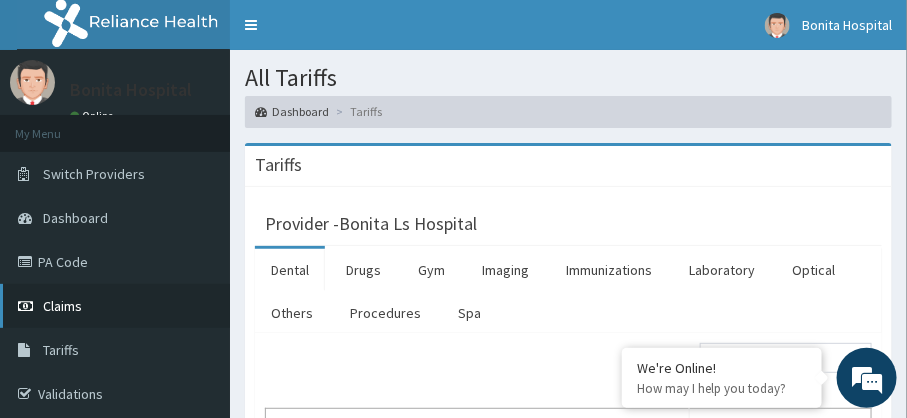 click on "Claims" at bounding box center [62, 306] 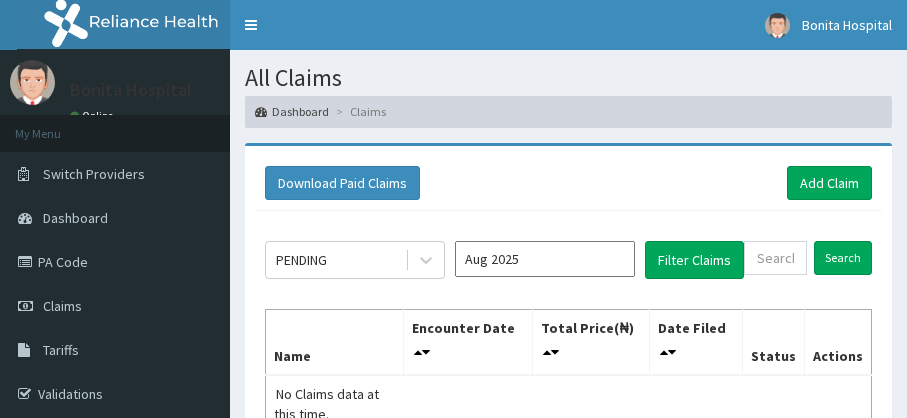 scroll, scrollTop: 0, scrollLeft: 0, axis: both 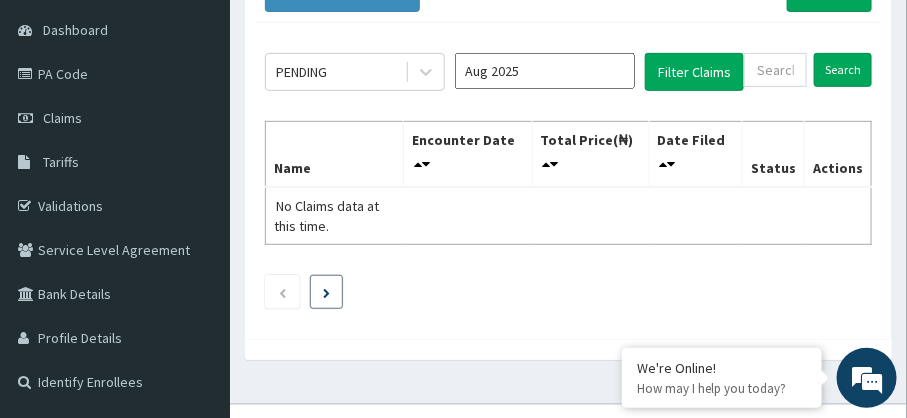 click at bounding box center [326, 293] 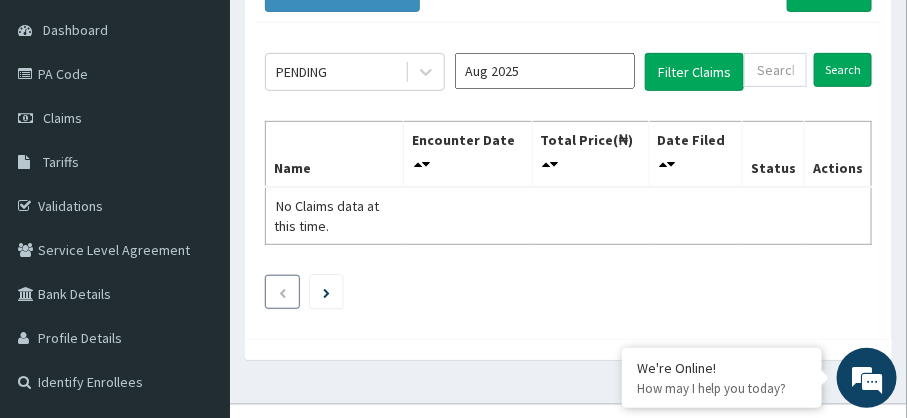 click at bounding box center [282, 293] 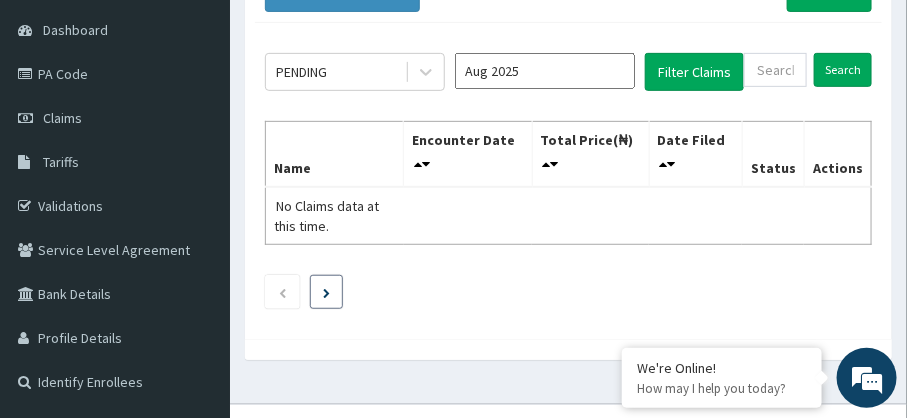click at bounding box center (326, 293) 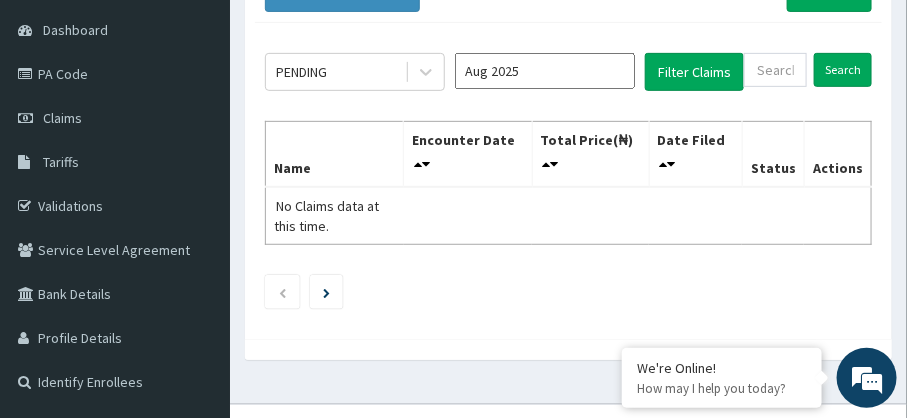 scroll, scrollTop: 47, scrollLeft: 0, axis: vertical 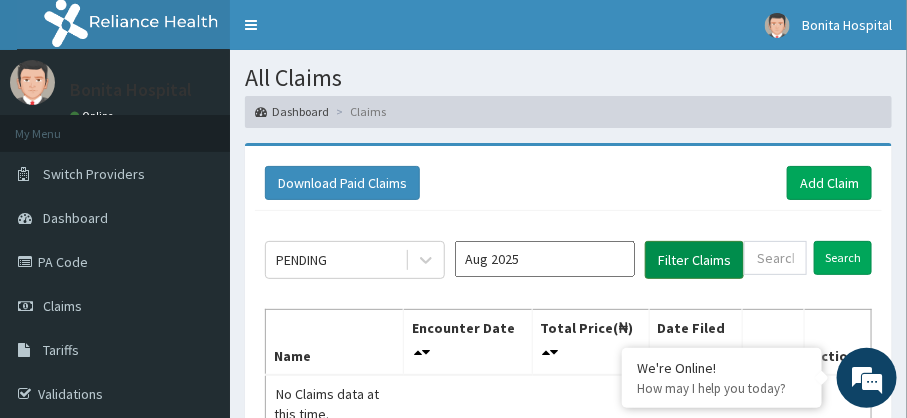 click on "Filter Claims" at bounding box center (694, 260) 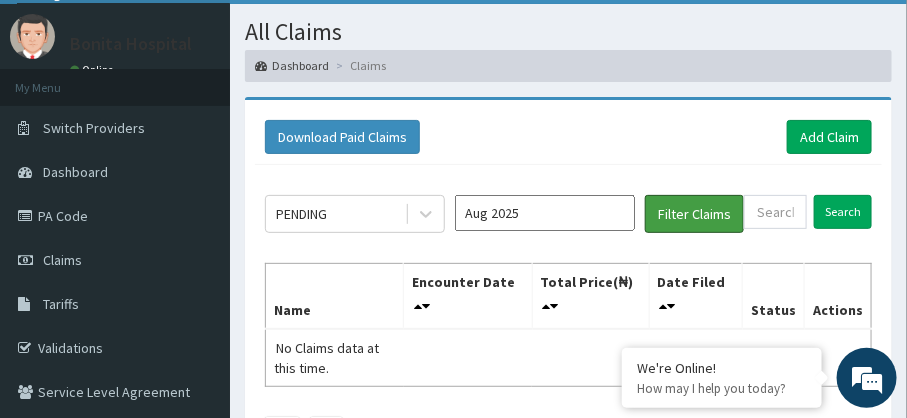 scroll, scrollTop: 45, scrollLeft: 0, axis: vertical 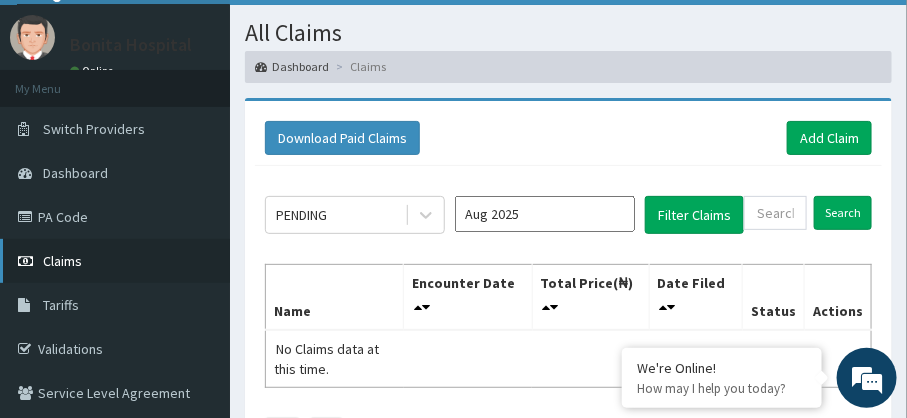 click on "Claims" at bounding box center [62, 261] 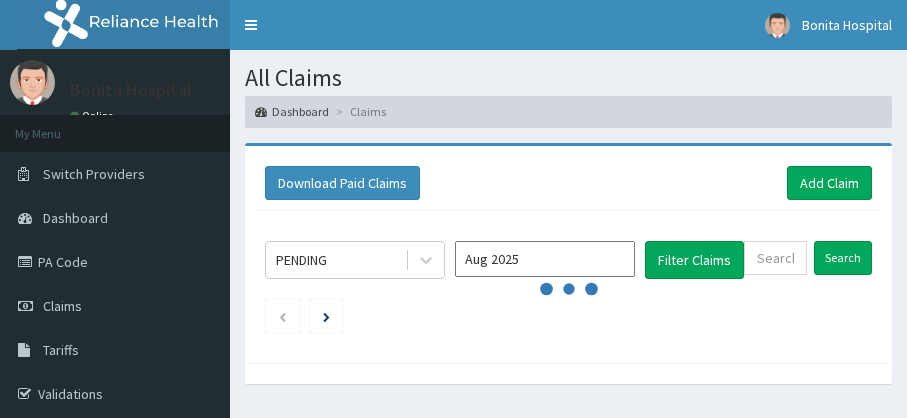 scroll, scrollTop: 0, scrollLeft: 0, axis: both 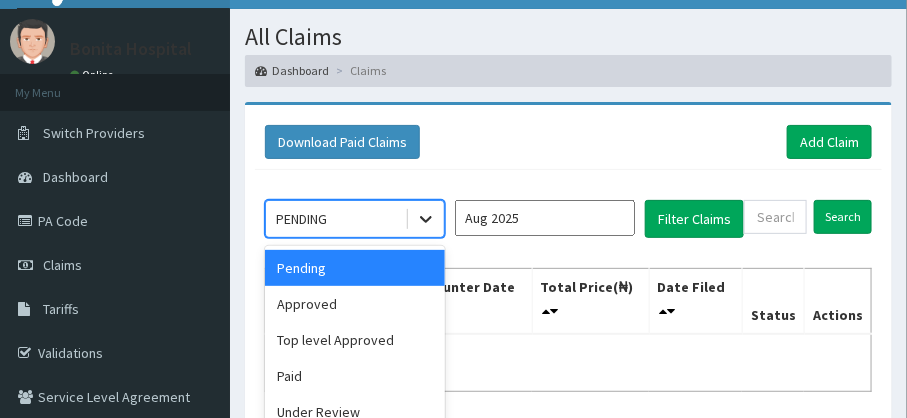 click 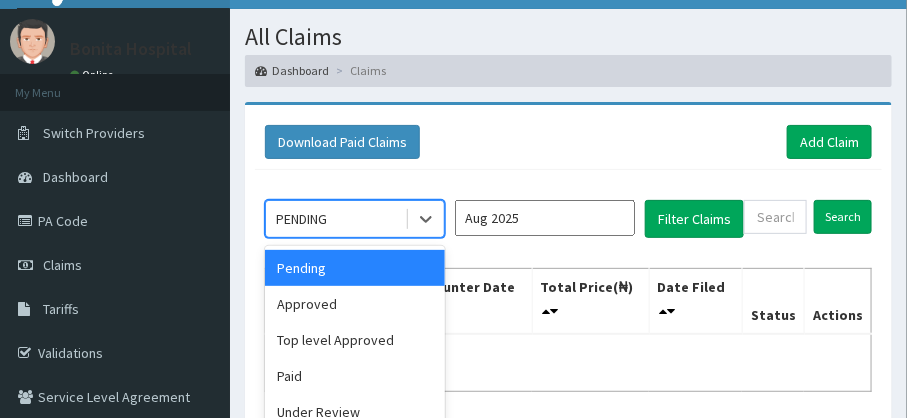click on "Name Encounter Date Total Price(₦) Date Filed Status Actions No Claims data at this time." at bounding box center [568, 330] 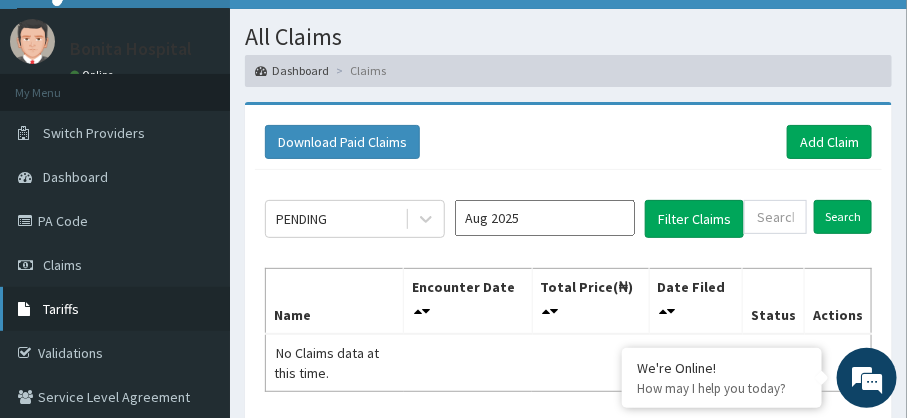 click on "Tariffs" at bounding box center [61, 309] 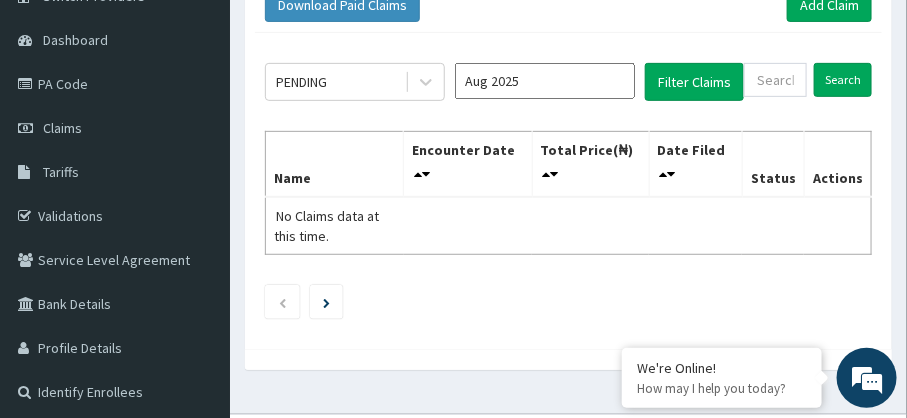 scroll, scrollTop: 244, scrollLeft: 0, axis: vertical 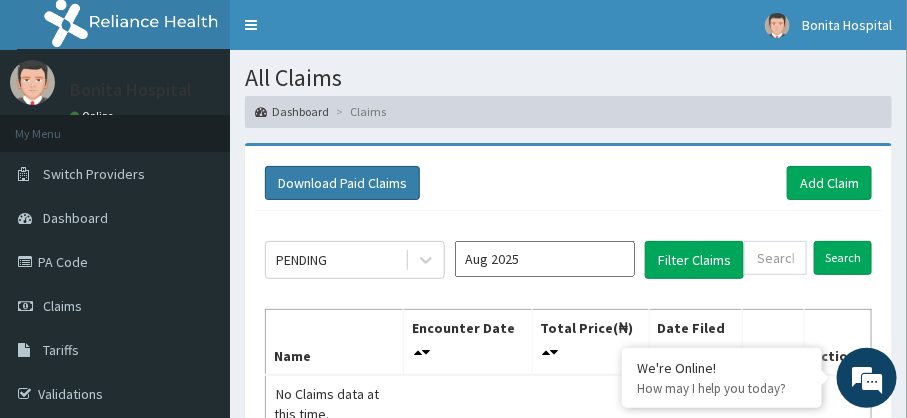 click on "Download Paid Claims" at bounding box center [342, 183] 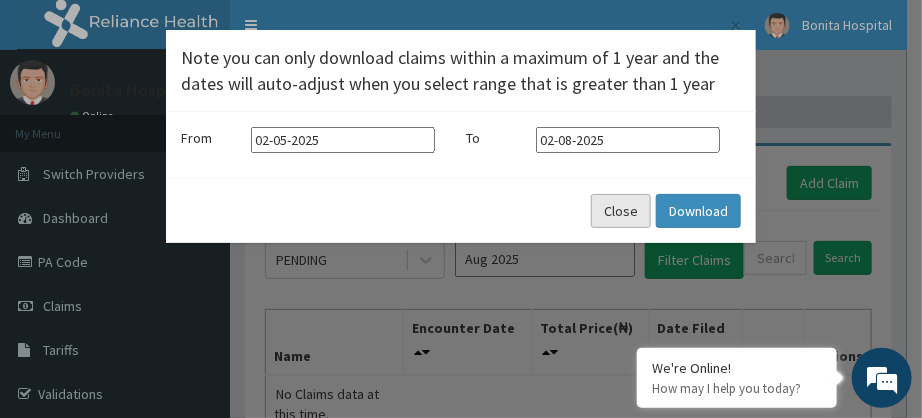 click on "Close" at bounding box center (621, 211) 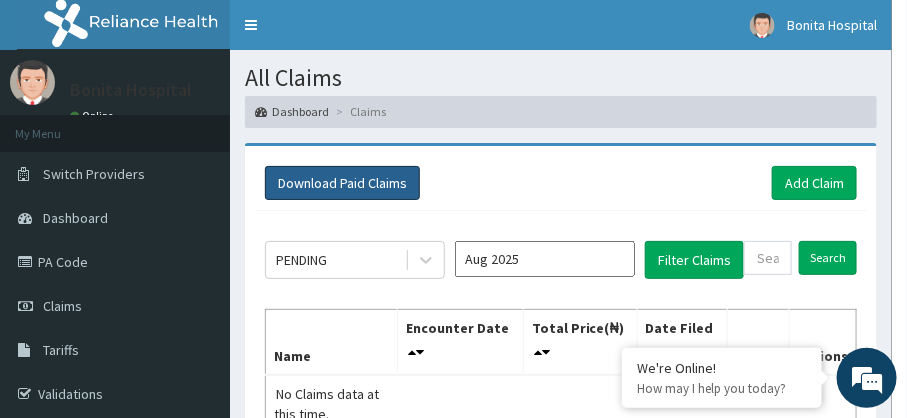 scroll, scrollTop: 244, scrollLeft: 0, axis: vertical 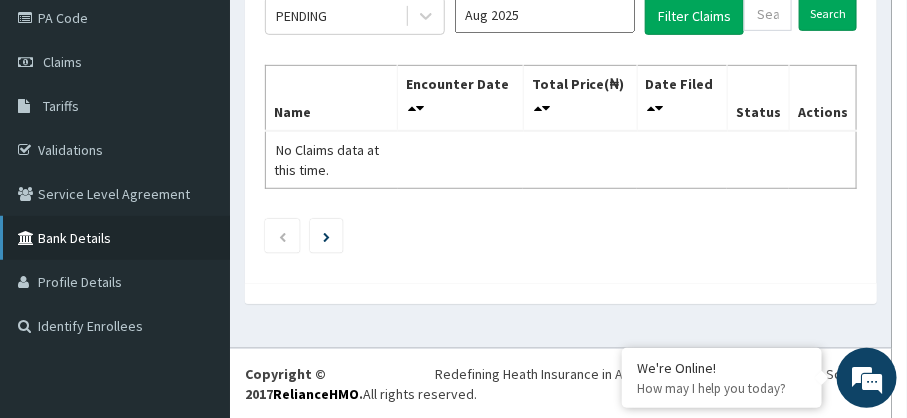 click on "Bank Details" at bounding box center [115, 238] 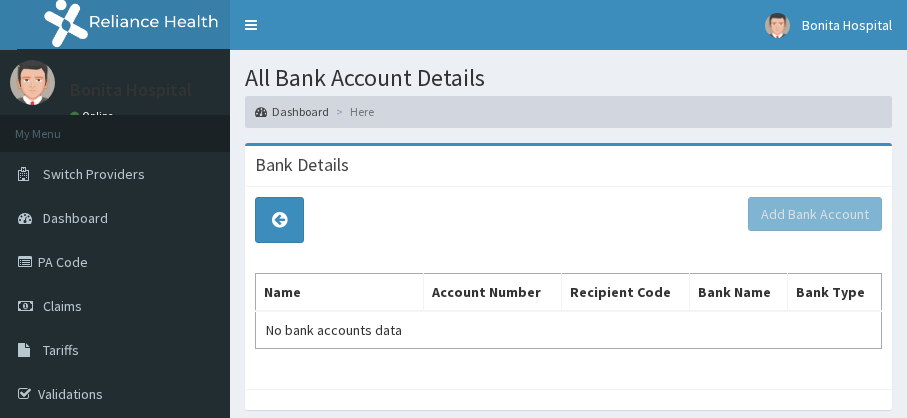 scroll, scrollTop: 0, scrollLeft: 0, axis: both 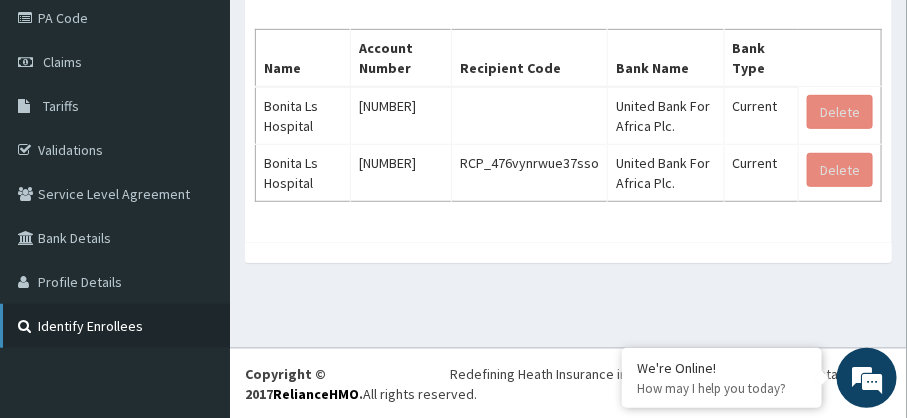 click on "Identify Enrollees" at bounding box center (115, 326) 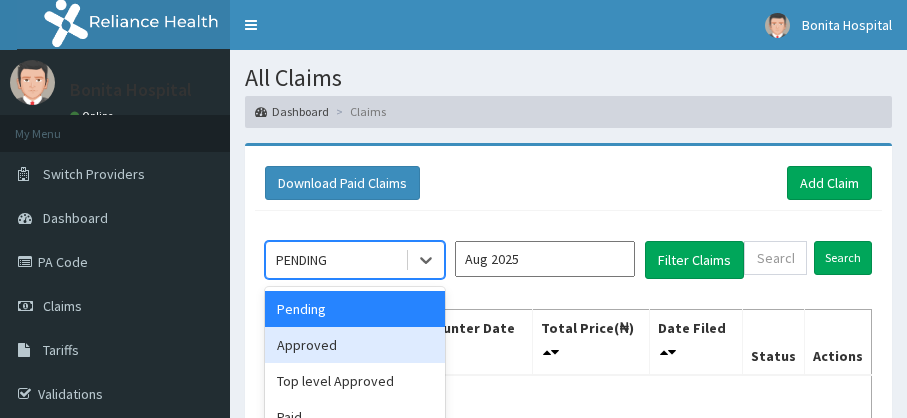 scroll, scrollTop: 0, scrollLeft: 0, axis: both 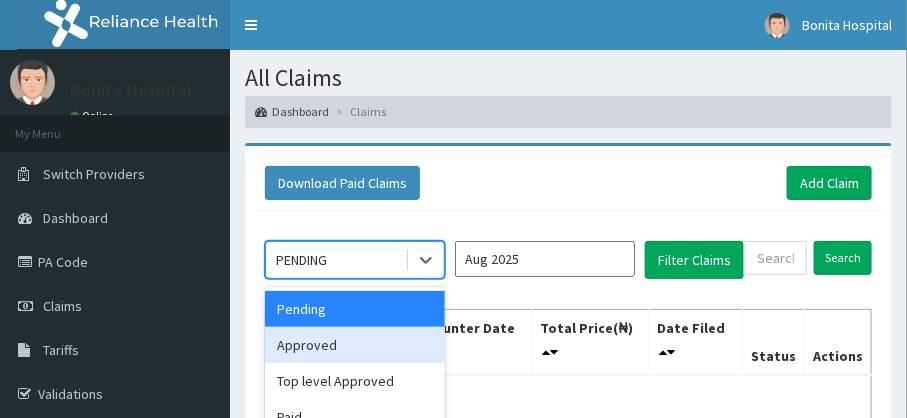 click on "Approved" at bounding box center [355, 345] 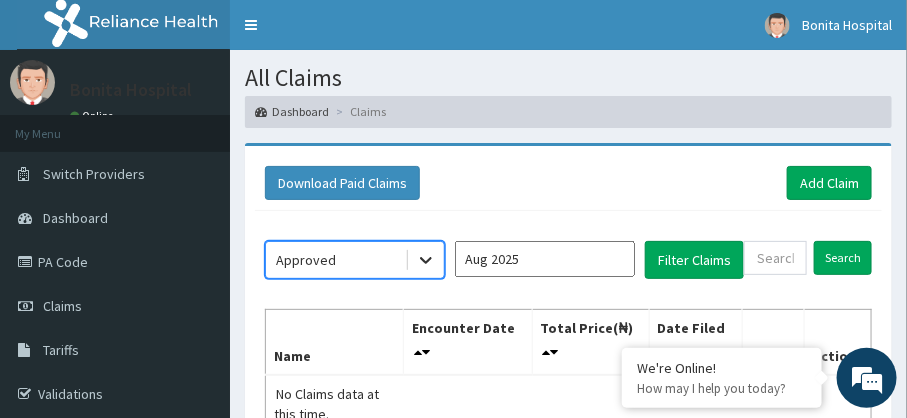 click 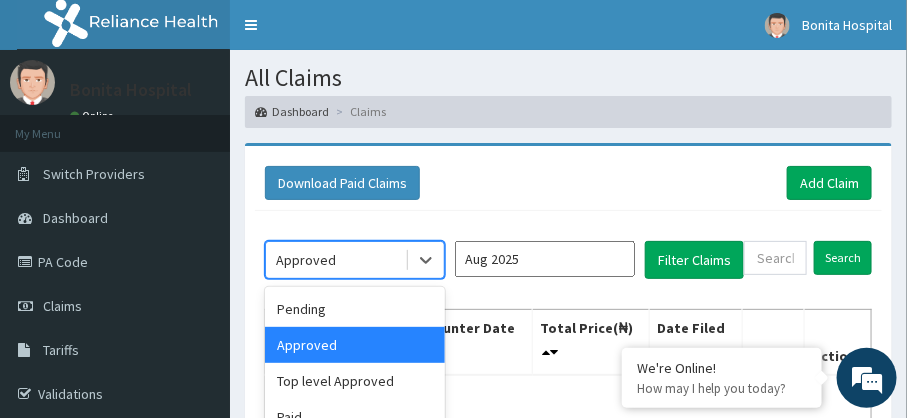 click on "Approved" at bounding box center [355, 345] 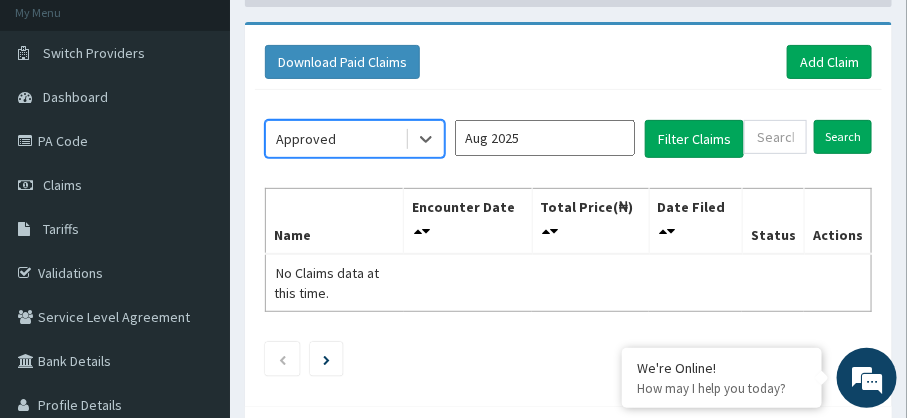scroll, scrollTop: 123, scrollLeft: 0, axis: vertical 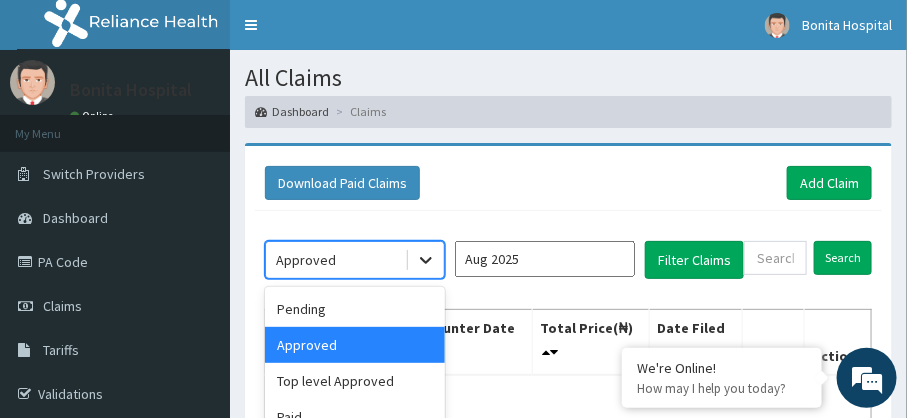 click 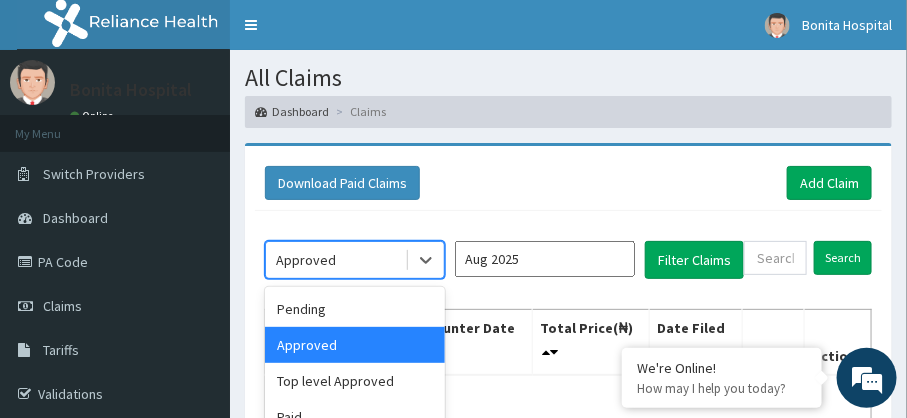 click on "Download Paid Claims Add Claim" at bounding box center [568, 183] 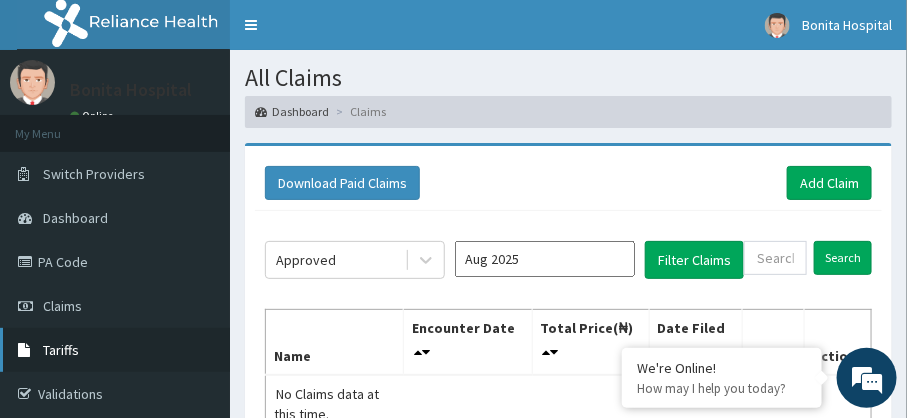 click on "Tariffs" at bounding box center (61, 350) 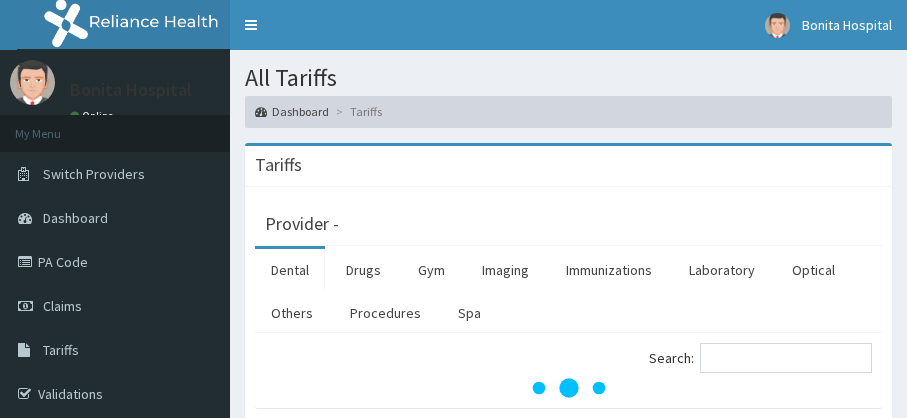 scroll, scrollTop: 0, scrollLeft: 0, axis: both 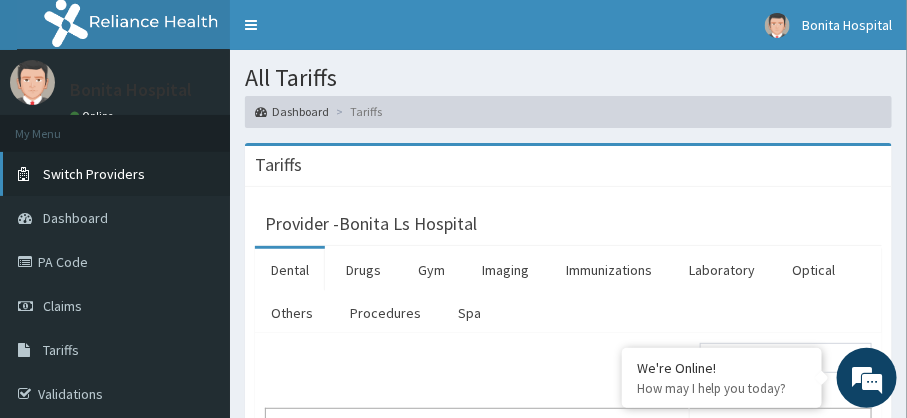 click on "Switch Providers" at bounding box center (94, 174) 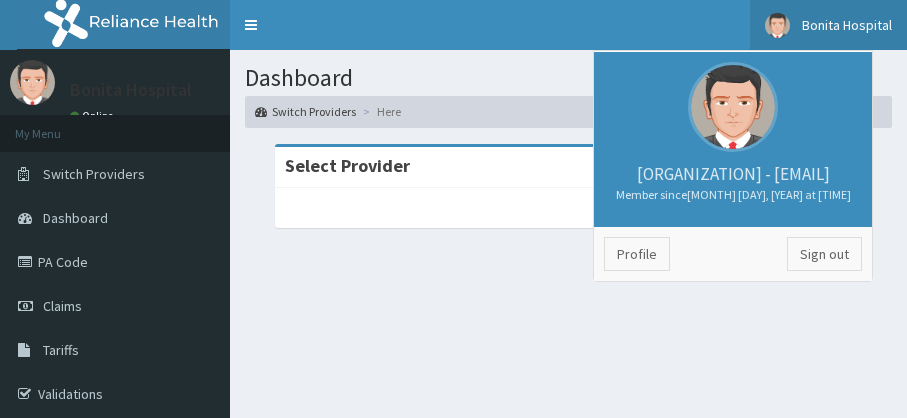 scroll, scrollTop: 0, scrollLeft: 0, axis: both 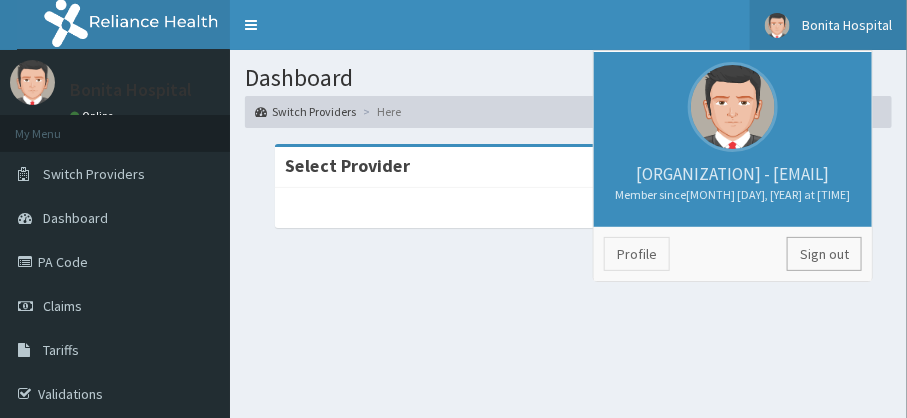 click on "Sign out" at bounding box center [824, 254] 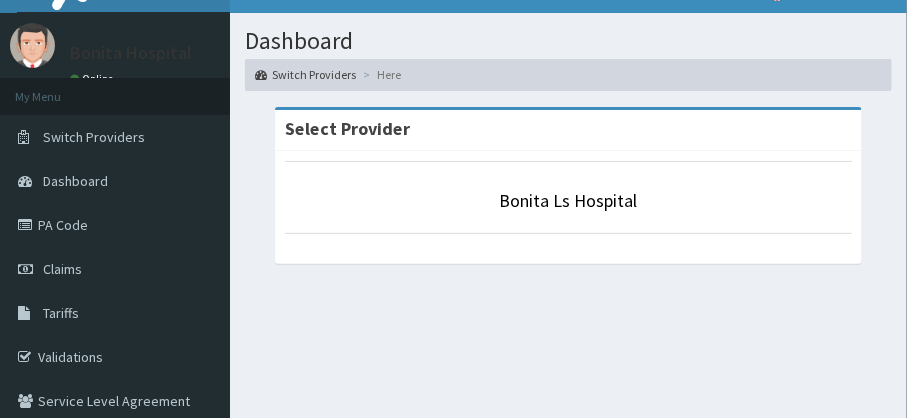 scroll, scrollTop: 0, scrollLeft: 0, axis: both 